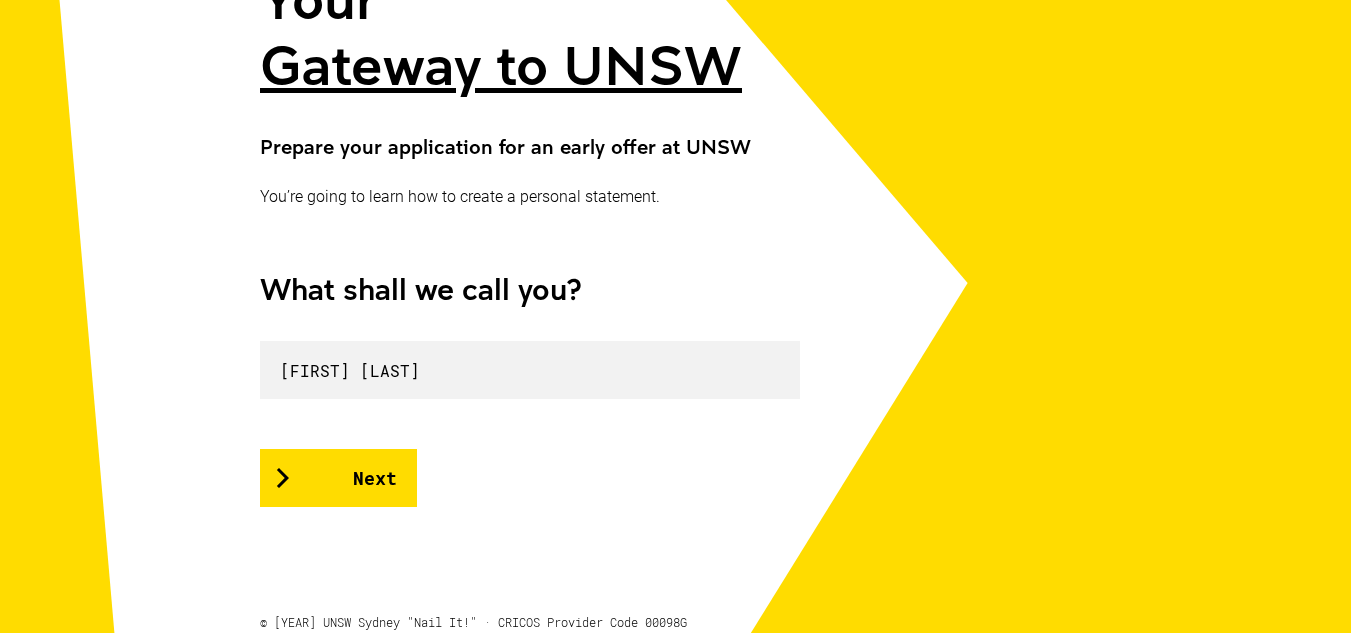 scroll, scrollTop: 346, scrollLeft: 0, axis: vertical 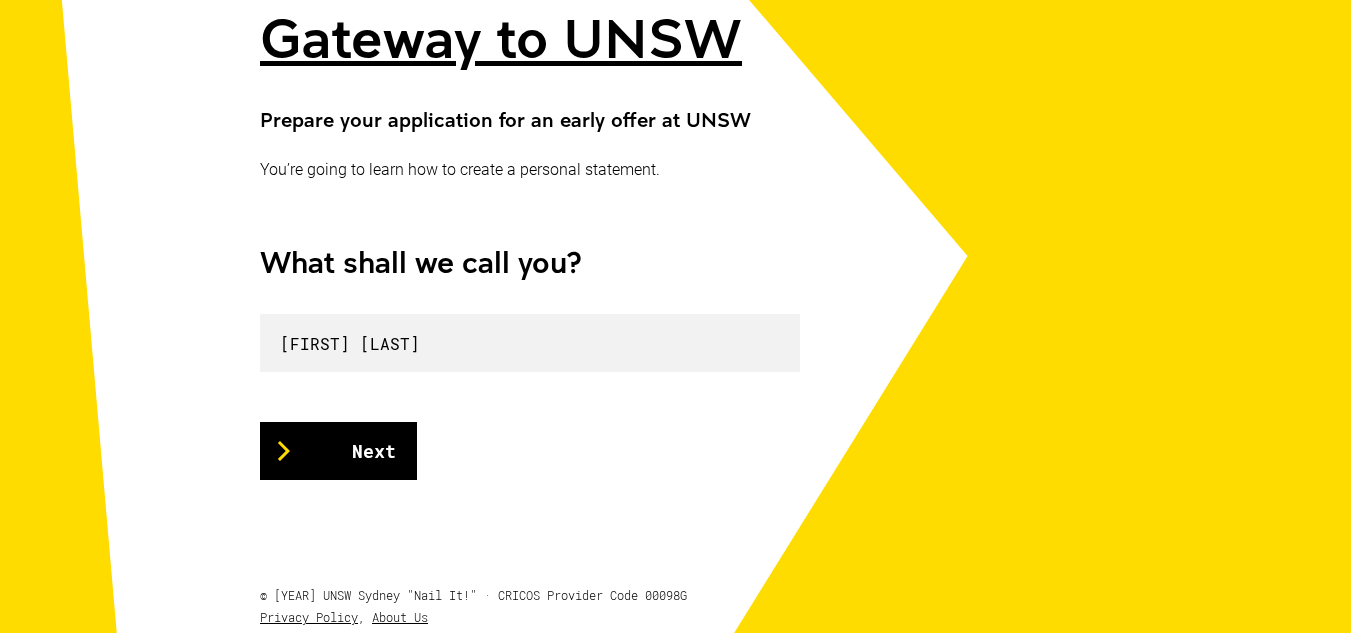 click on "Next" at bounding box center [338, 451] 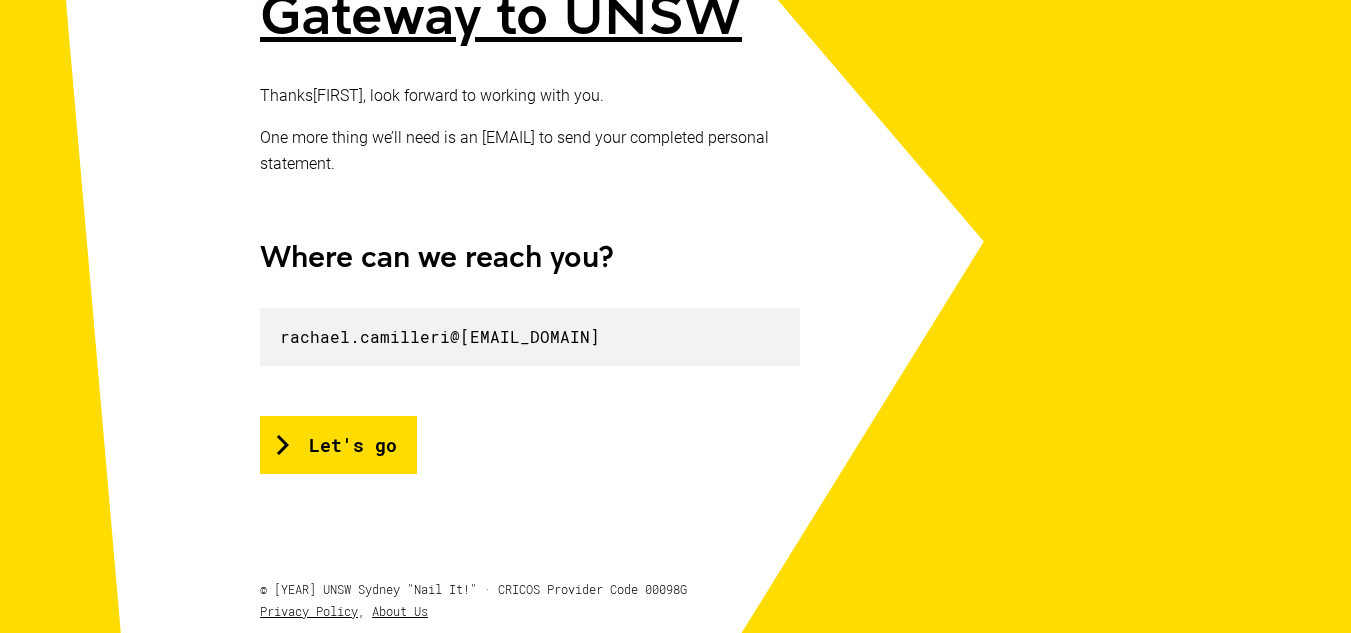 scroll, scrollTop: 371, scrollLeft: 0, axis: vertical 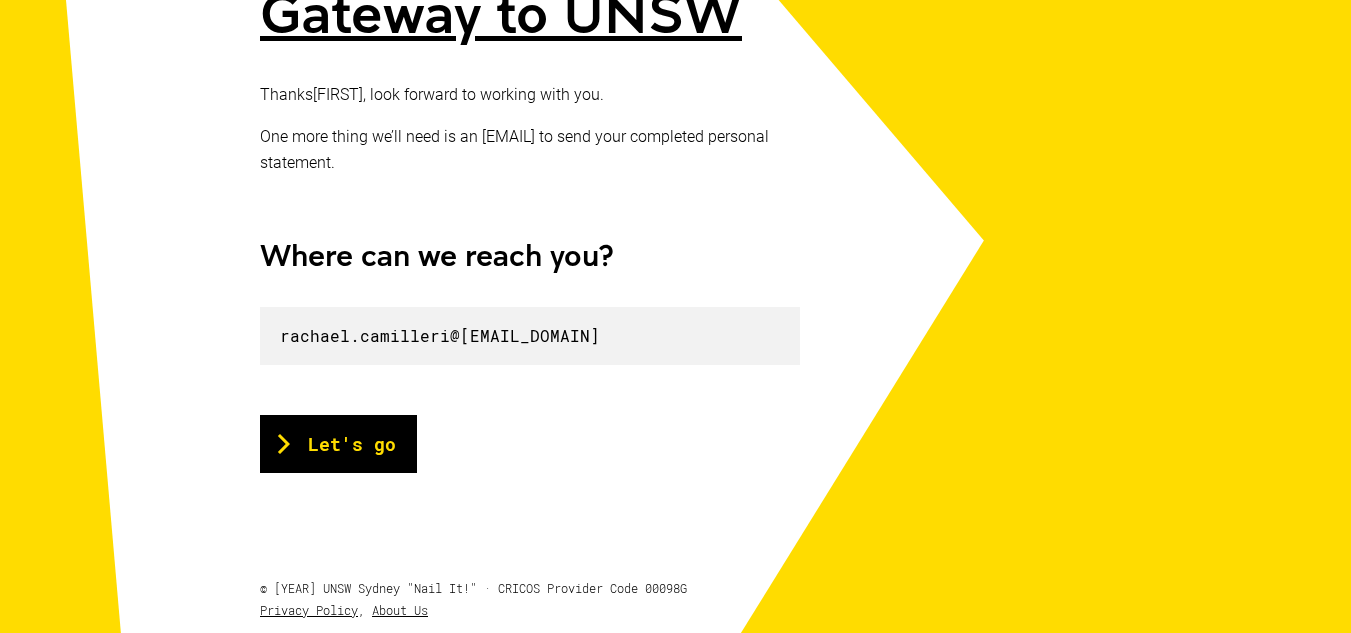 click on "Let's go" at bounding box center (338, 444) 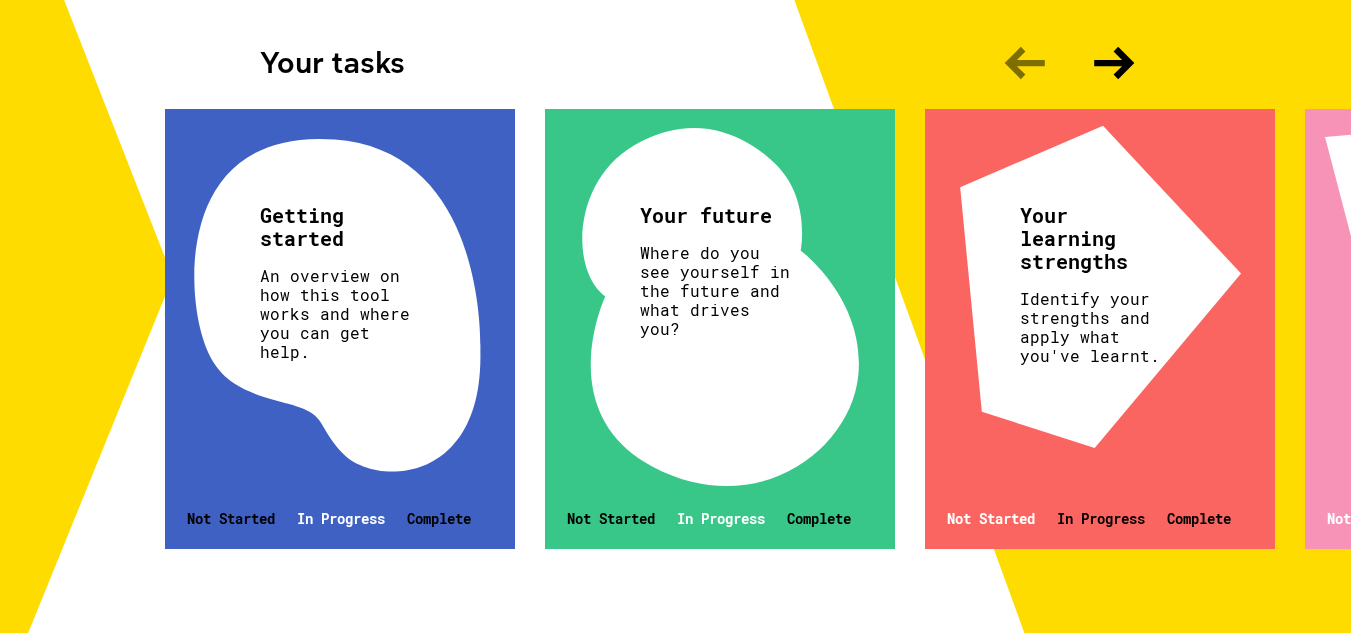 scroll, scrollTop: 646, scrollLeft: 0, axis: vertical 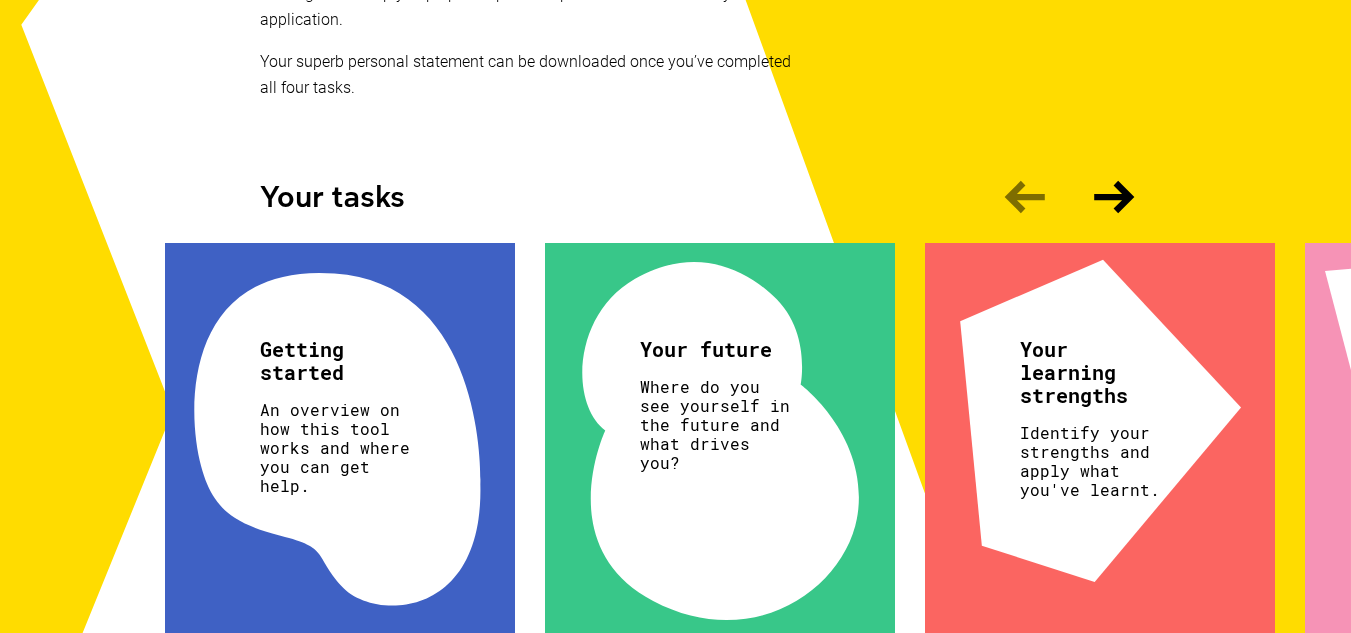 click on "An overview on how this tool works and where you can get help." at bounding box center (337, 447) 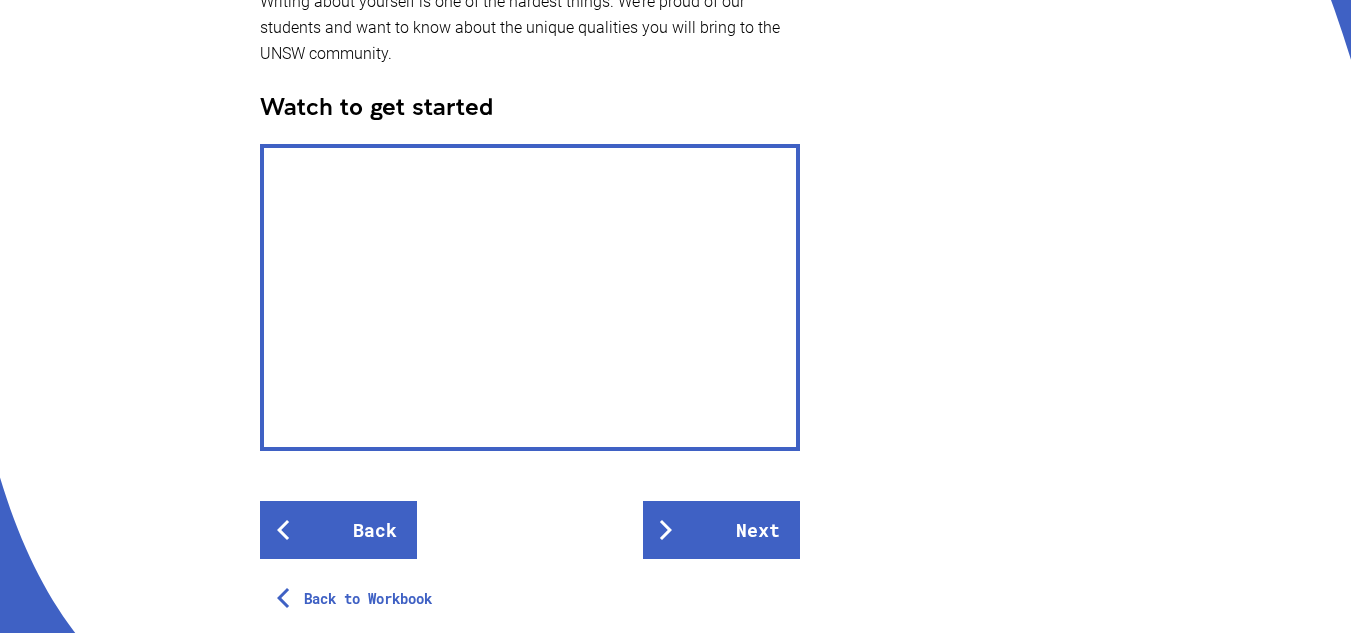 scroll, scrollTop: 550, scrollLeft: 0, axis: vertical 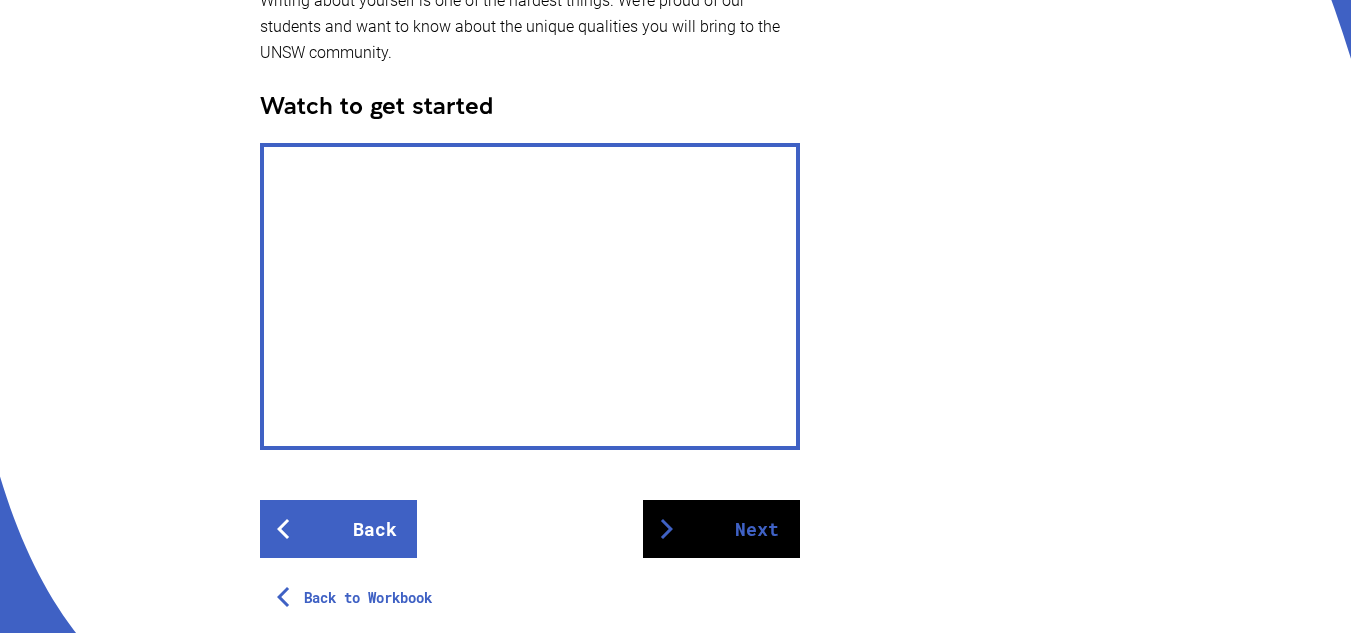 click on "Next" at bounding box center (721, 529) 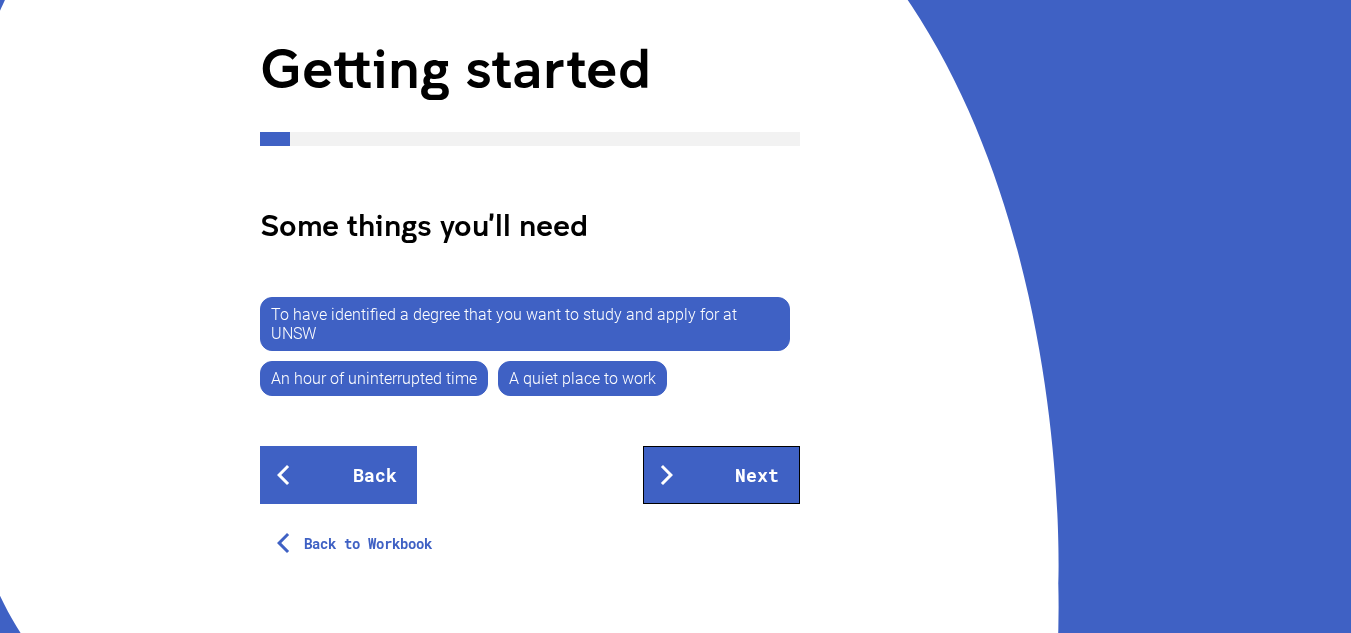 scroll, scrollTop: 253, scrollLeft: 0, axis: vertical 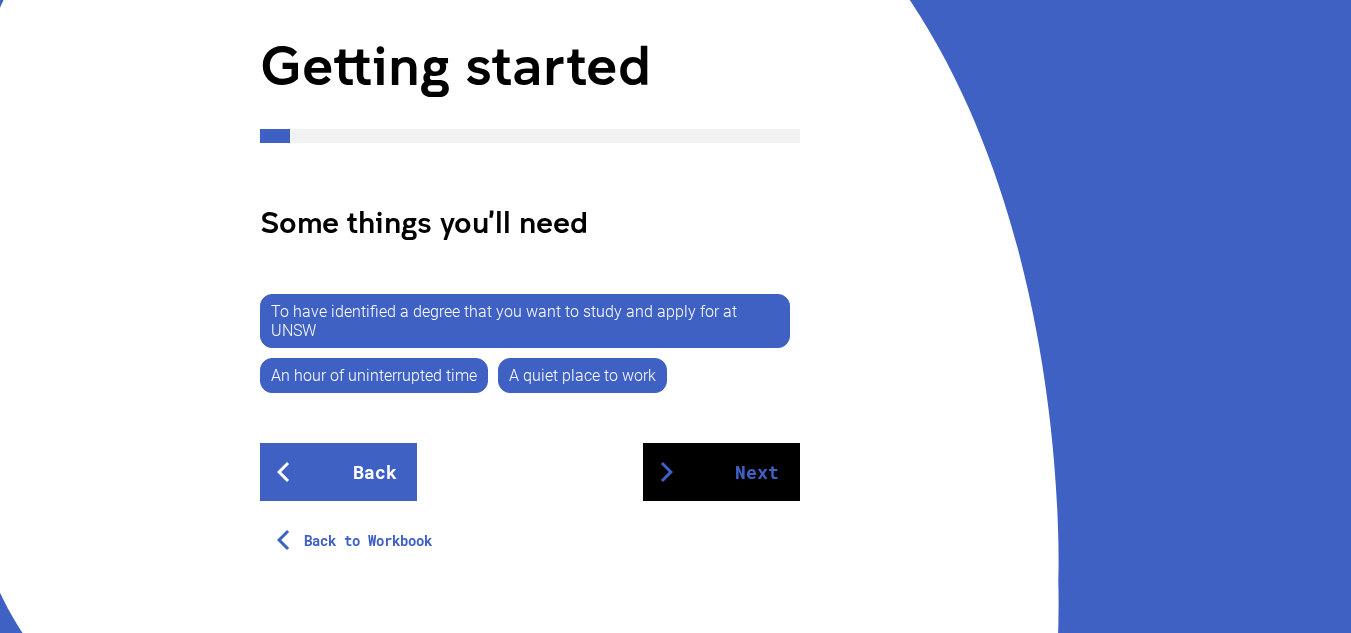 click on "Next" at bounding box center [721, 472] 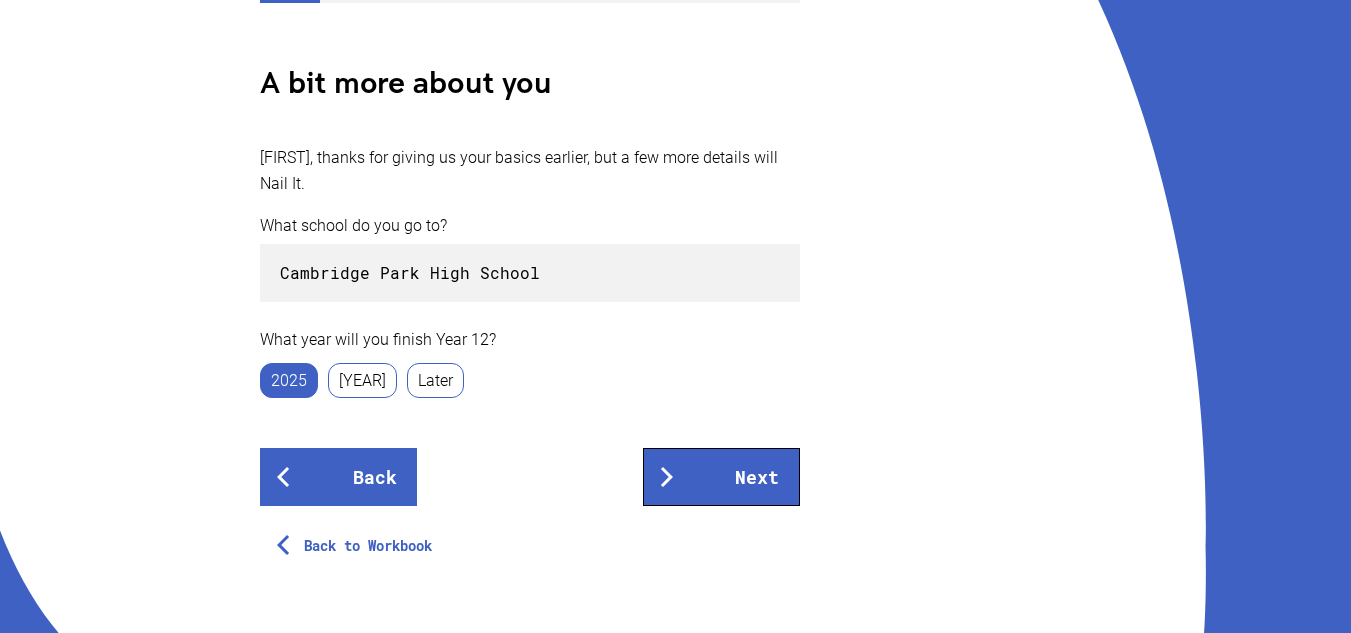 scroll, scrollTop: 399, scrollLeft: 0, axis: vertical 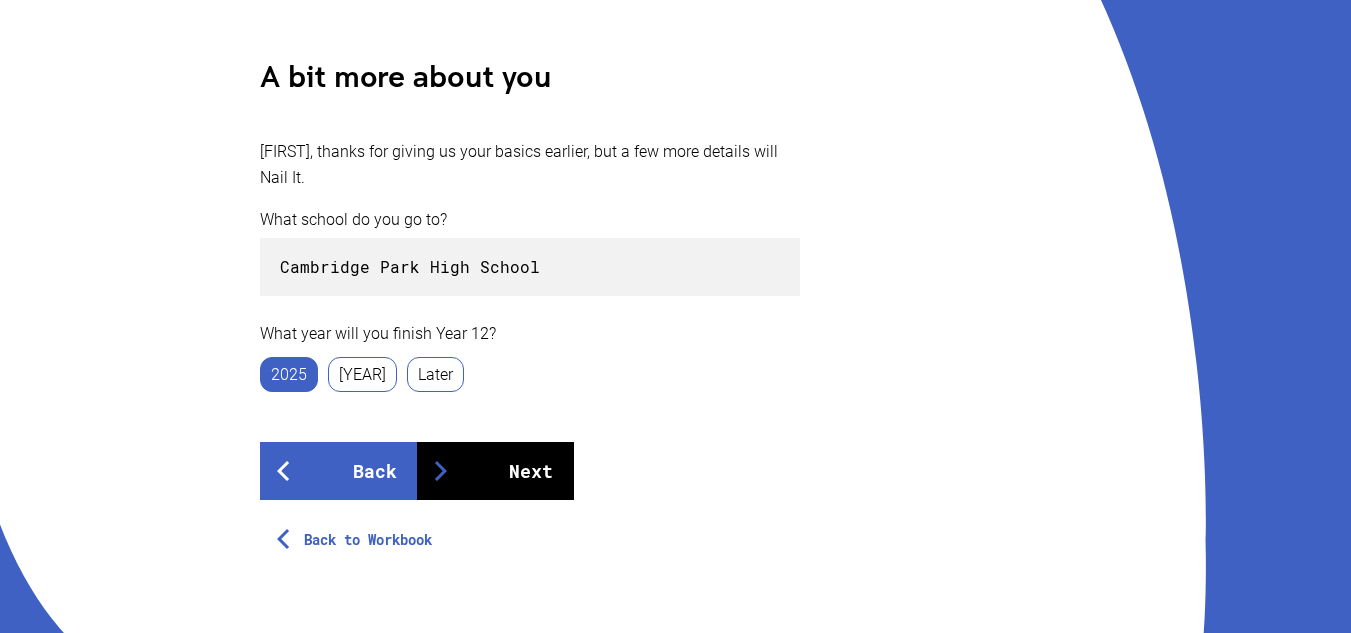 click on "Next" at bounding box center [495, 471] 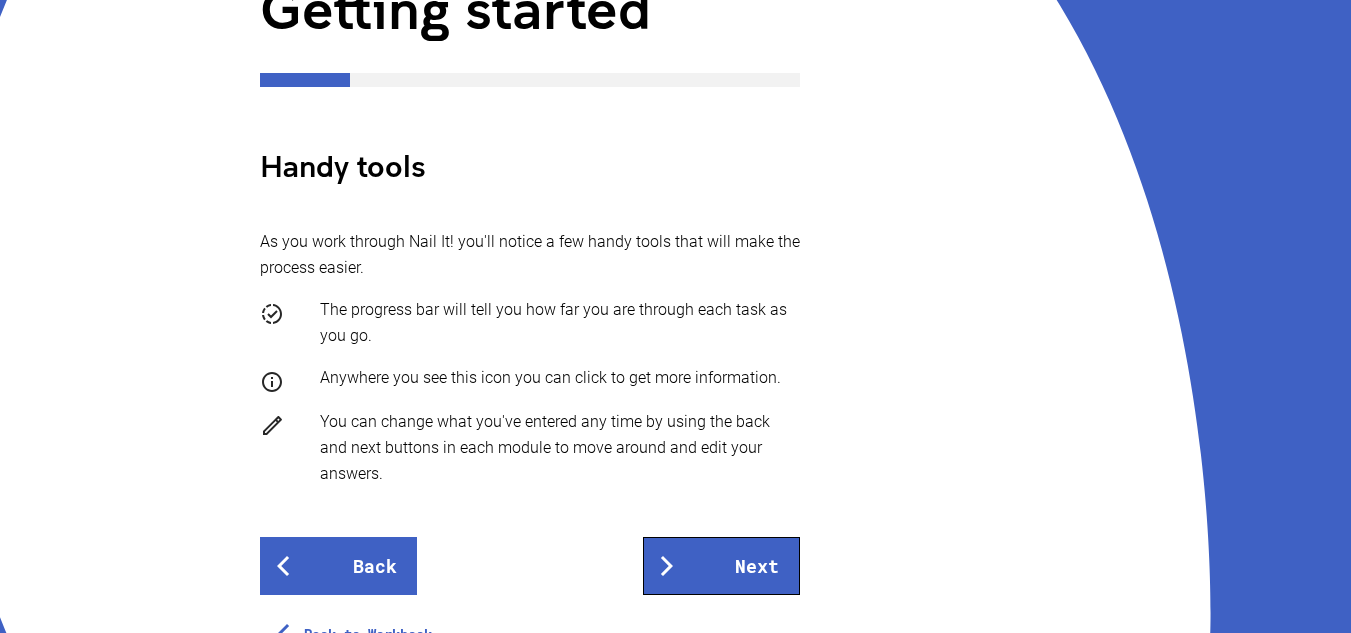 scroll, scrollTop: 312, scrollLeft: 0, axis: vertical 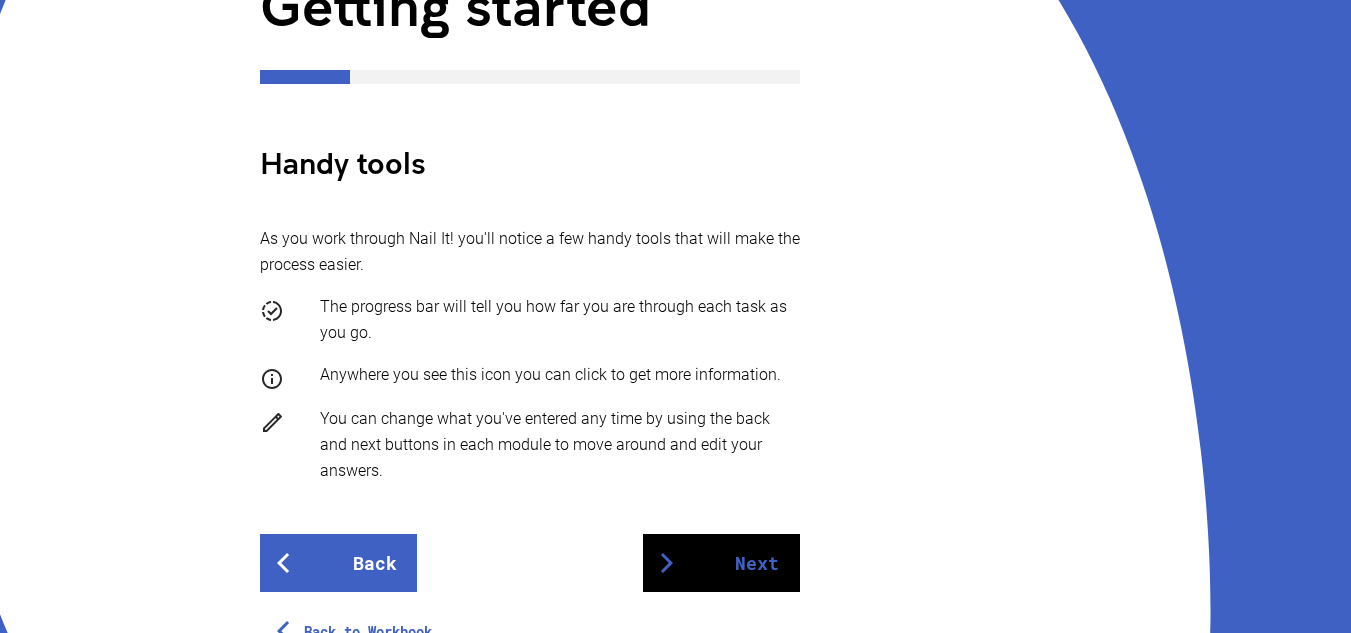 click on "Next" at bounding box center [721, 563] 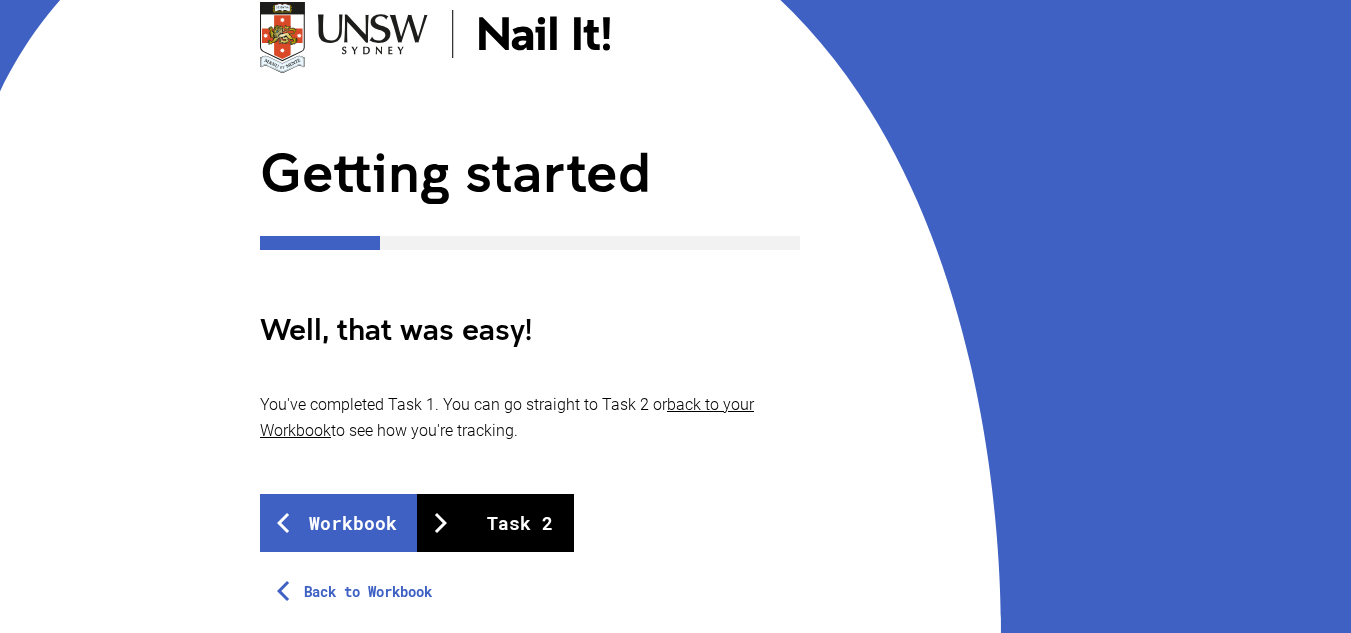 scroll, scrollTop: 147, scrollLeft: 0, axis: vertical 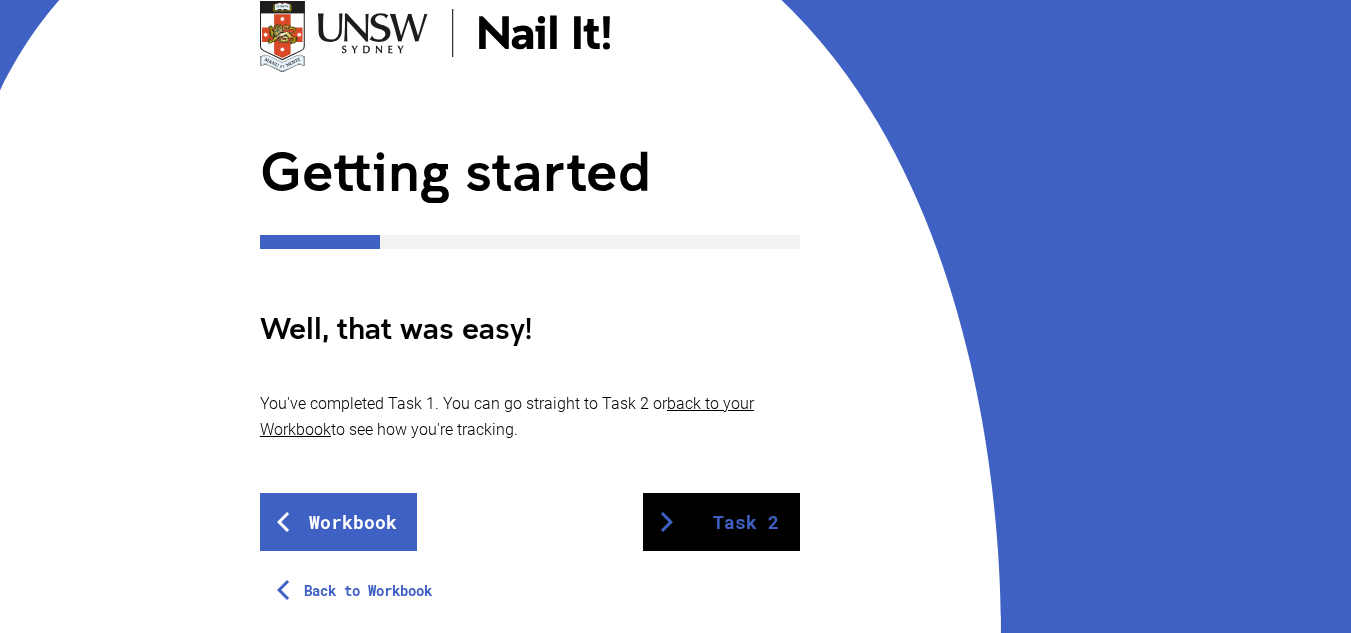 click on "Task 2" at bounding box center (721, 522) 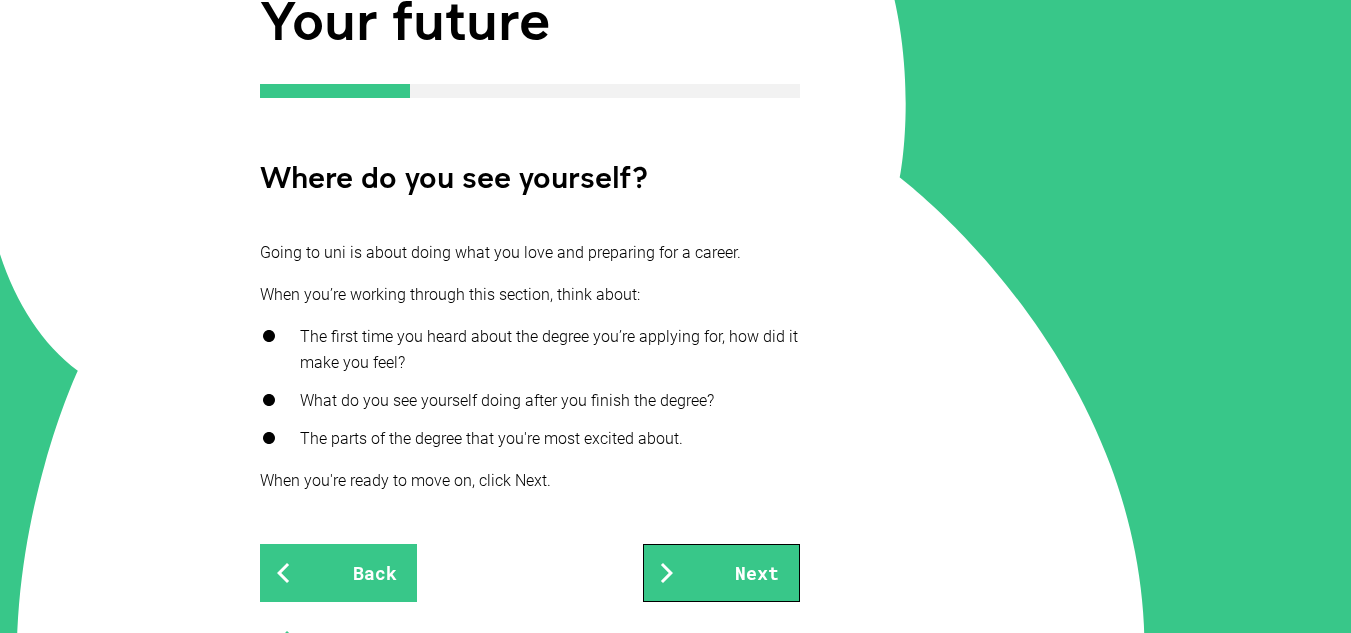 scroll, scrollTop: 299, scrollLeft: 0, axis: vertical 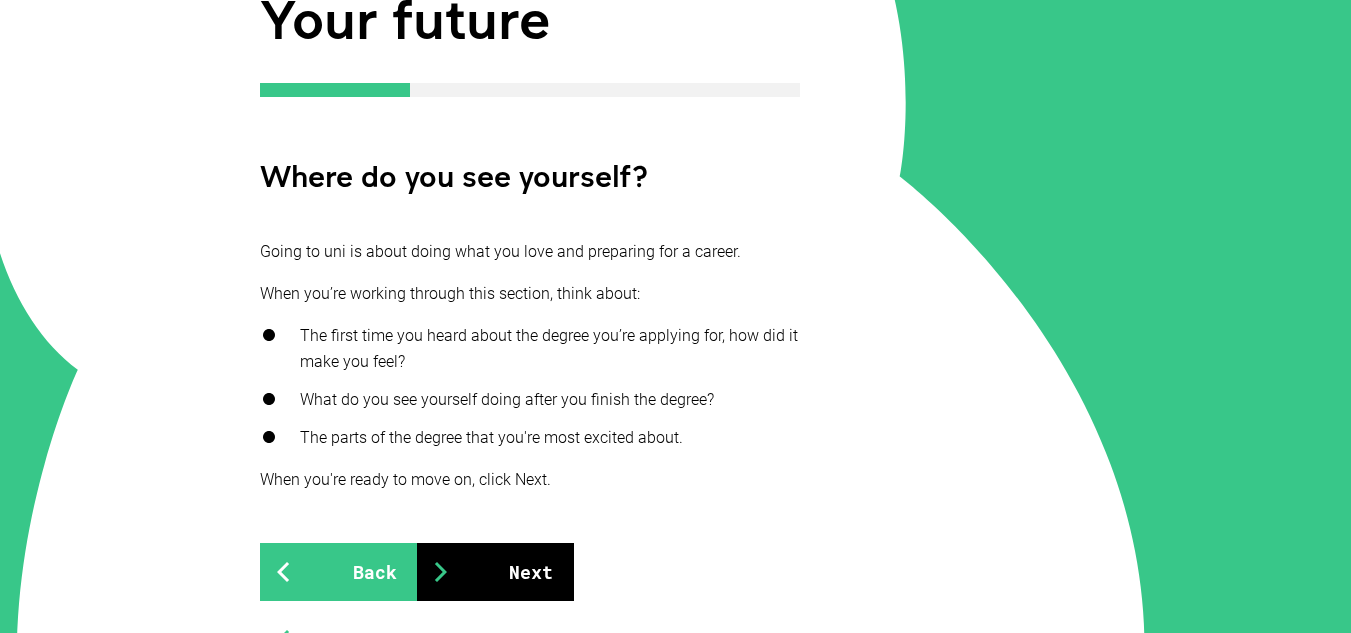 click on "Next" at bounding box center (495, 572) 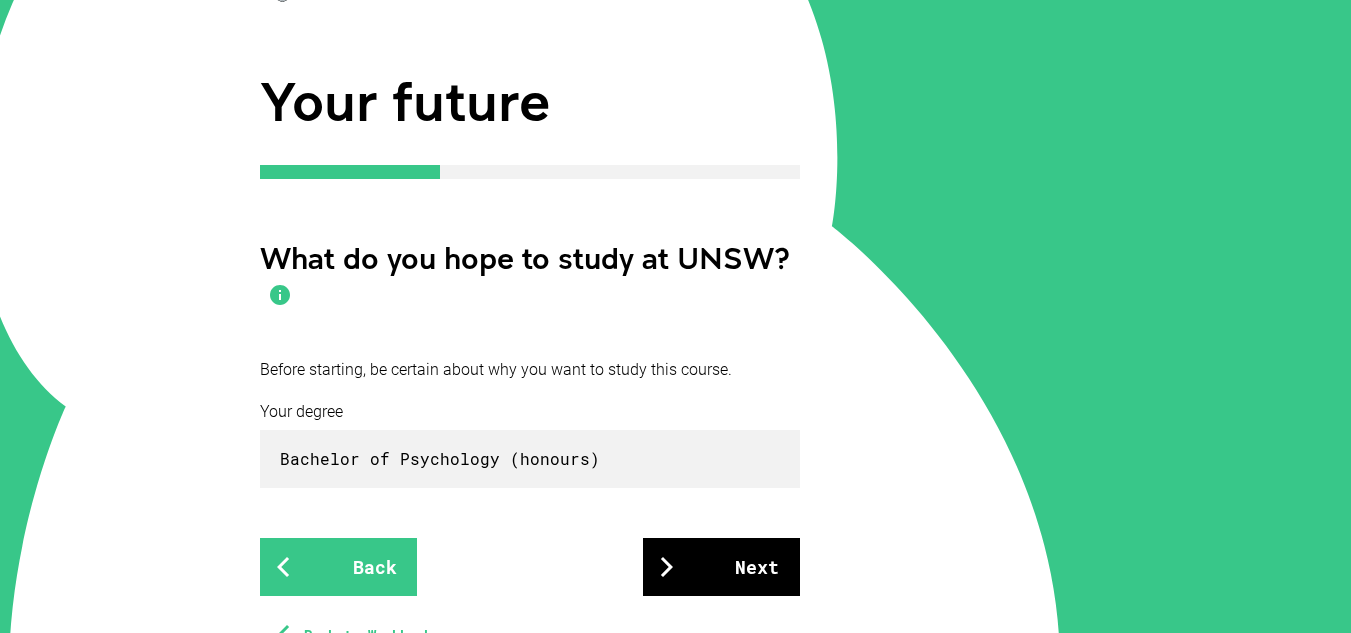 scroll, scrollTop: 218, scrollLeft: 0, axis: vertical 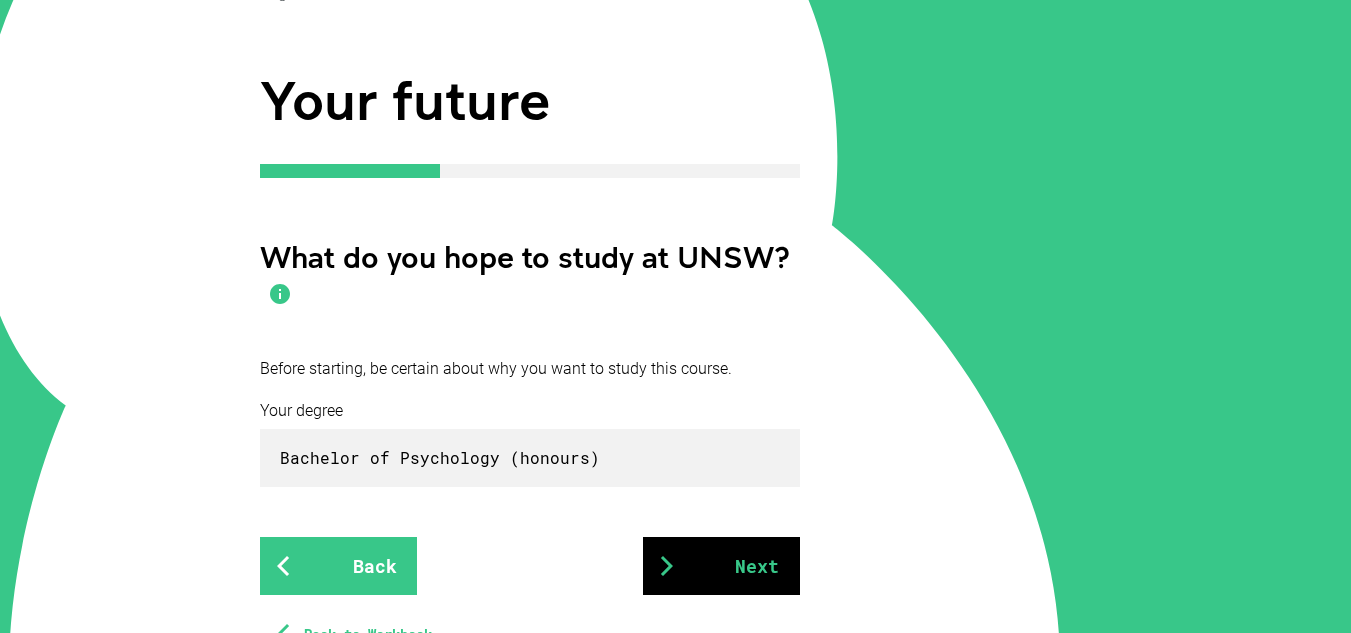 click on "Next" at bounding box center [721, 566] 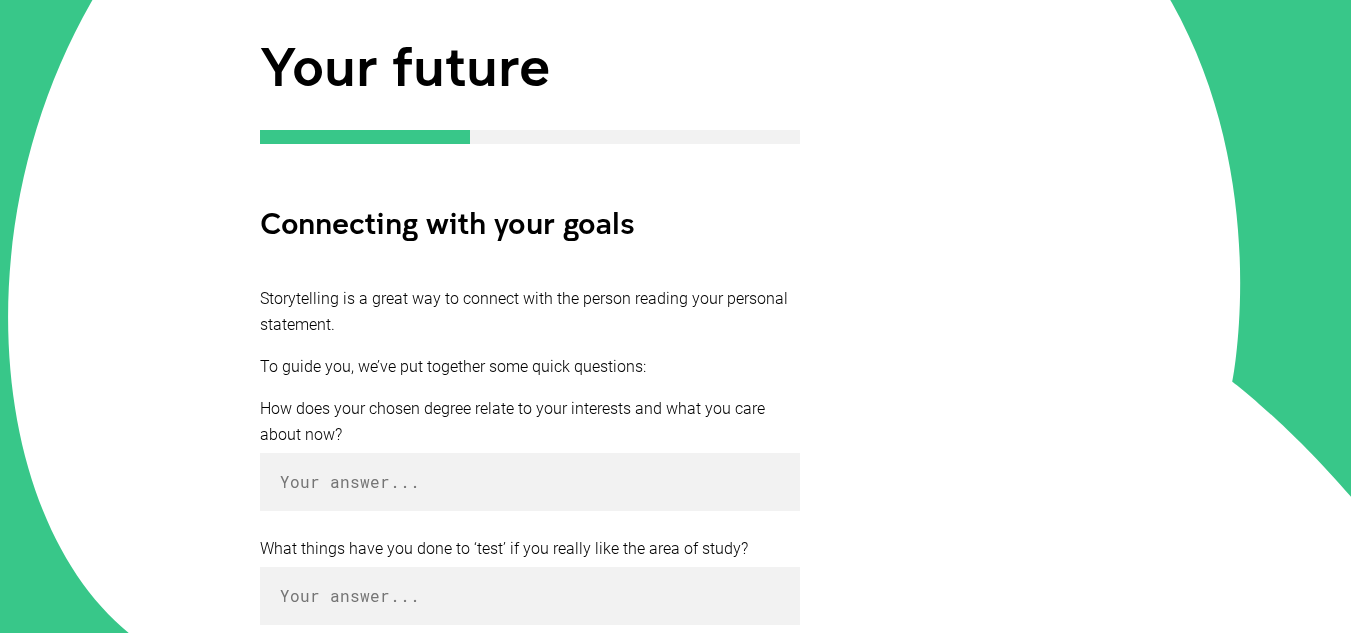 scroll, scrollTop: 253, scrollLeft: 0, axis: vertical 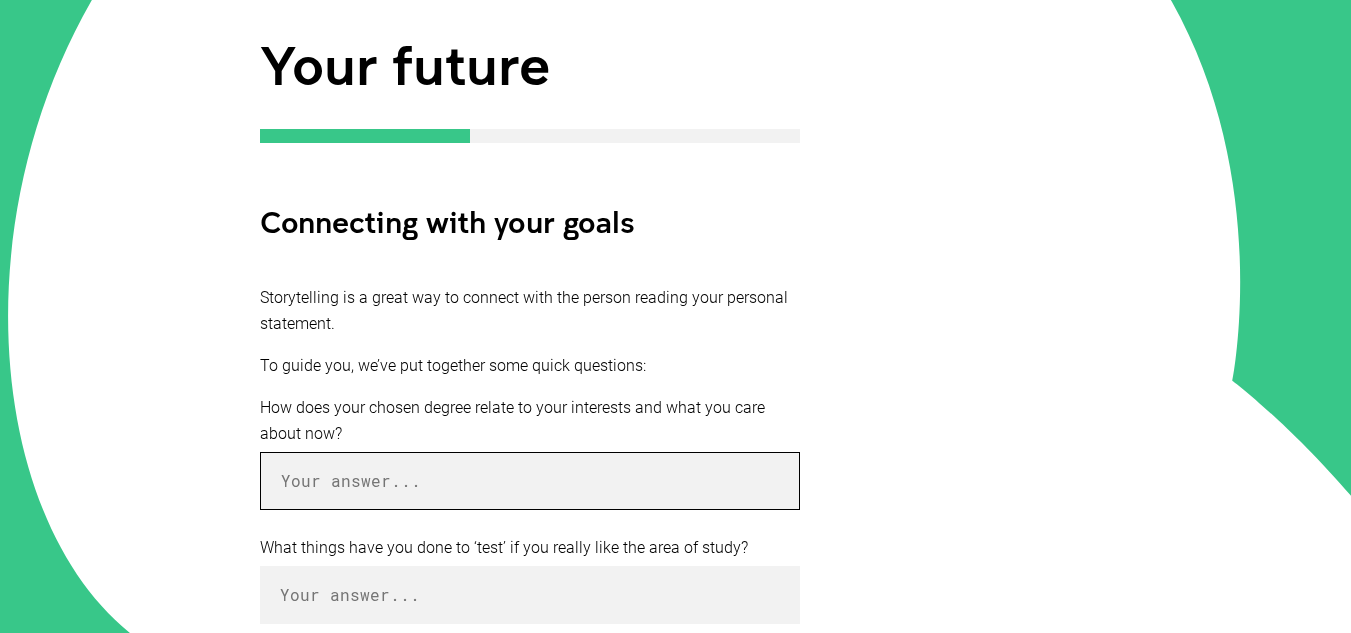 click at bounding box center [530, 481] 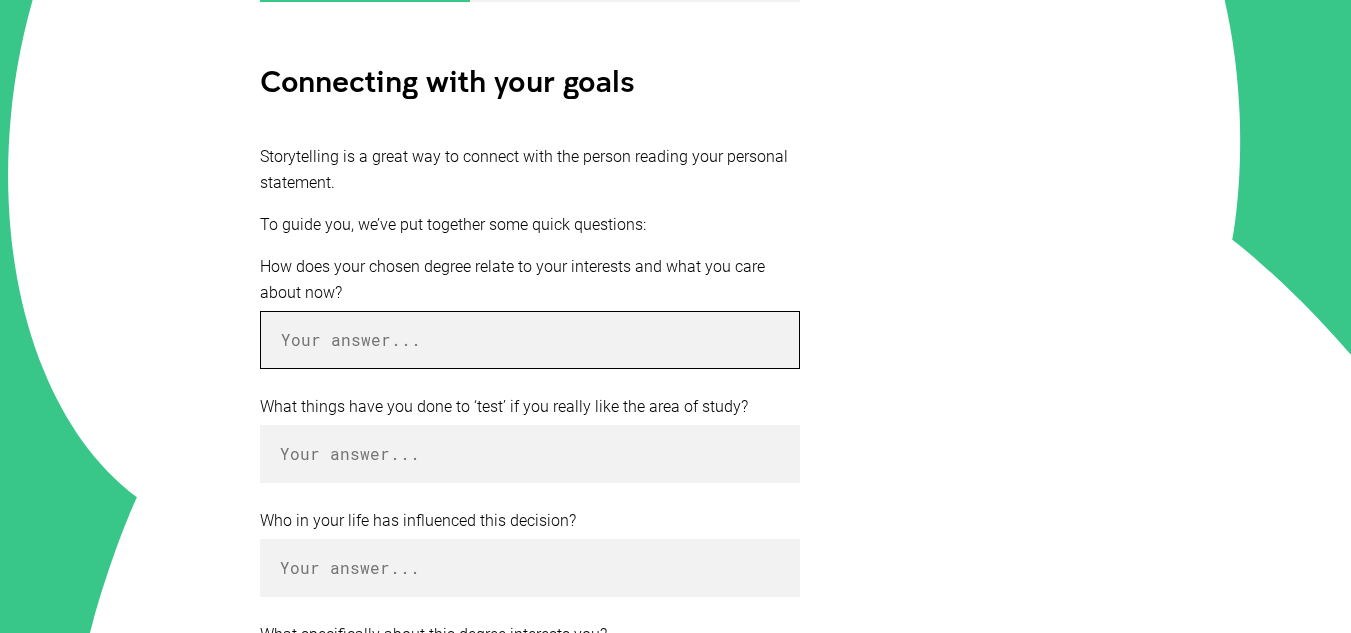 scroll, scrollTop: 395, scrollLeft: 0, axis: vertical 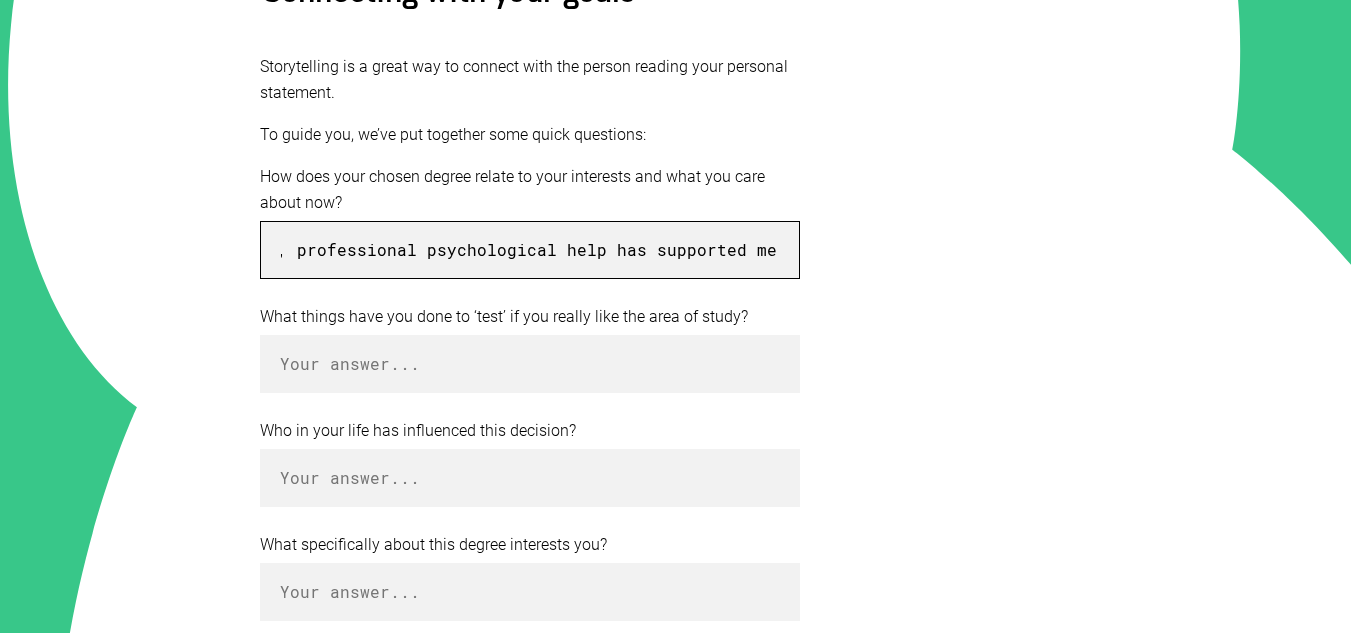 type on "Studying psychology would equip me with even more tools to support people going through tough times, such as experiencing mental illness, grieving or healing from trauma. With my own personal experience in these difficult situations, professional psychological help has supported me throughout." 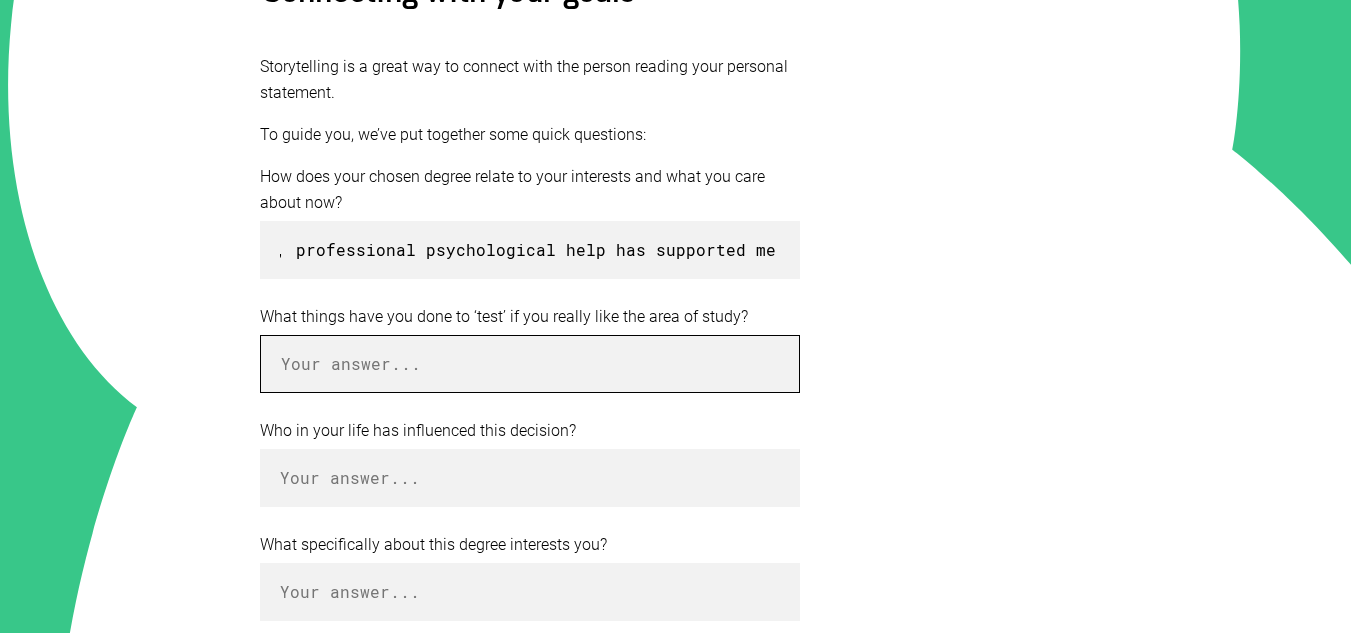 scroll, scrollTop: 0, scrollLeft: 0, axis: both 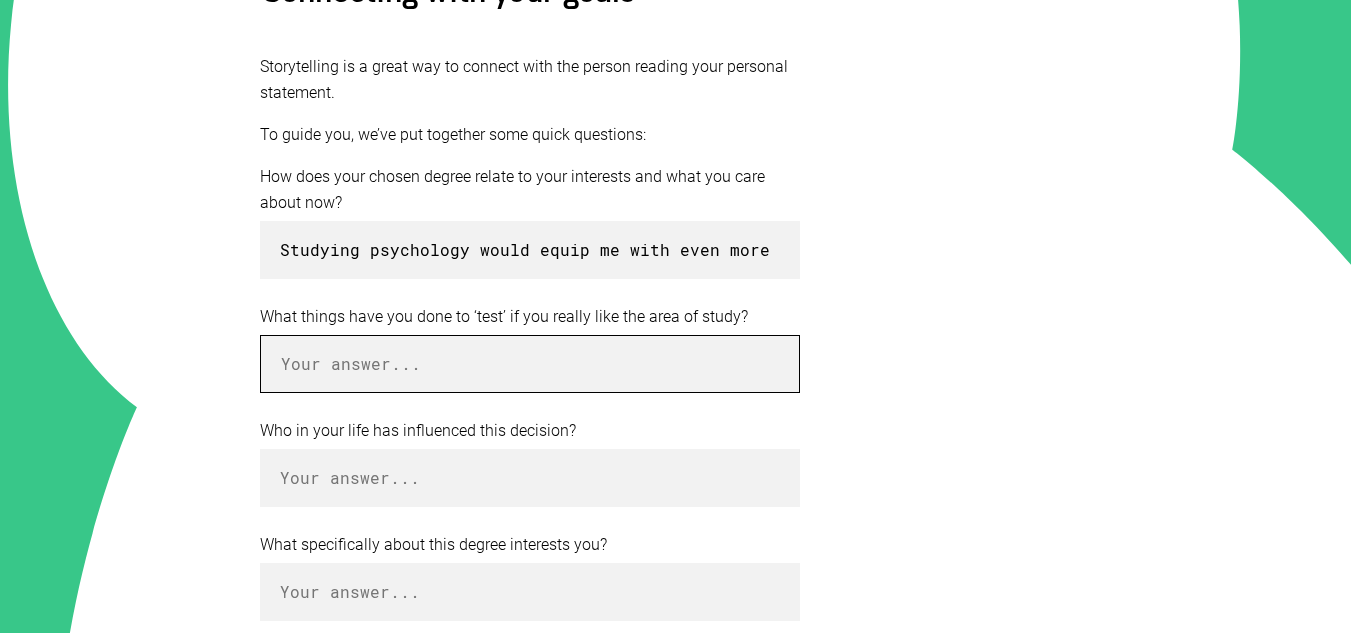 click at bounding box center (530, 364) 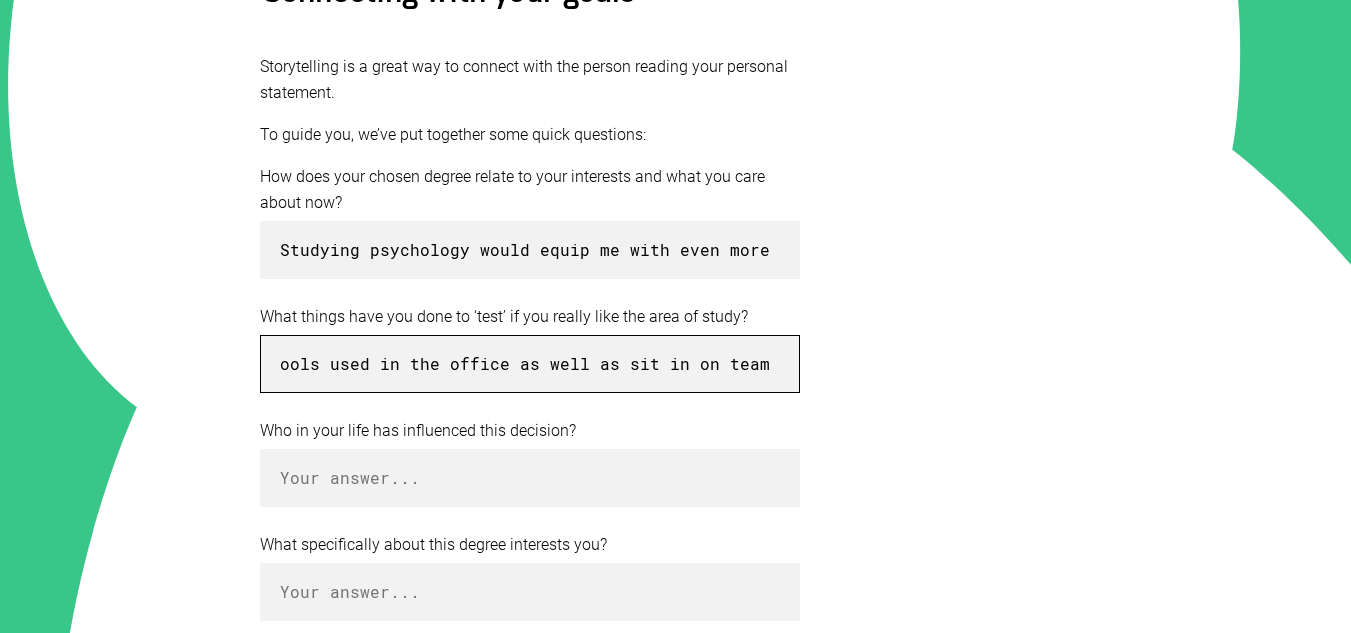 scroll, scrollTop: 0, scrollLeft: 2171, axis: horizontal 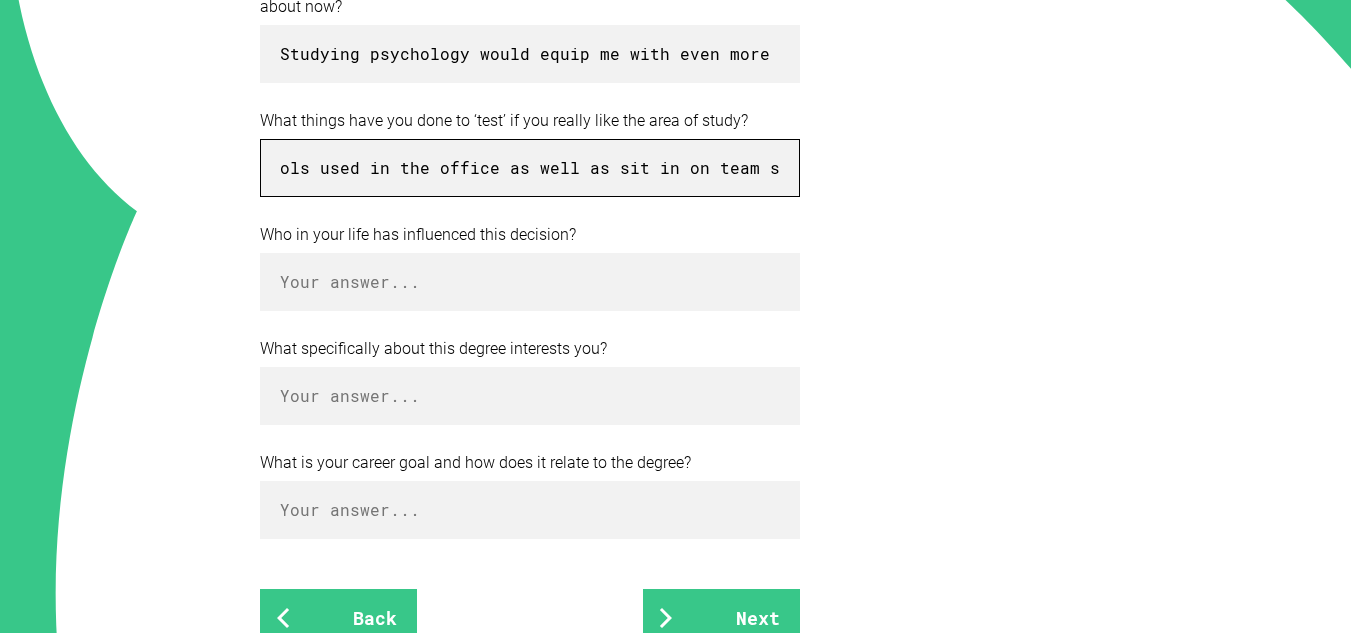 type on "For my year ten work experience I worked as administration for a psychologist's office, where i learned basic reception skills while also being immersed in my area of interest. I got to explore different diagnostic tools used in the office as well as sit in on team supervision." 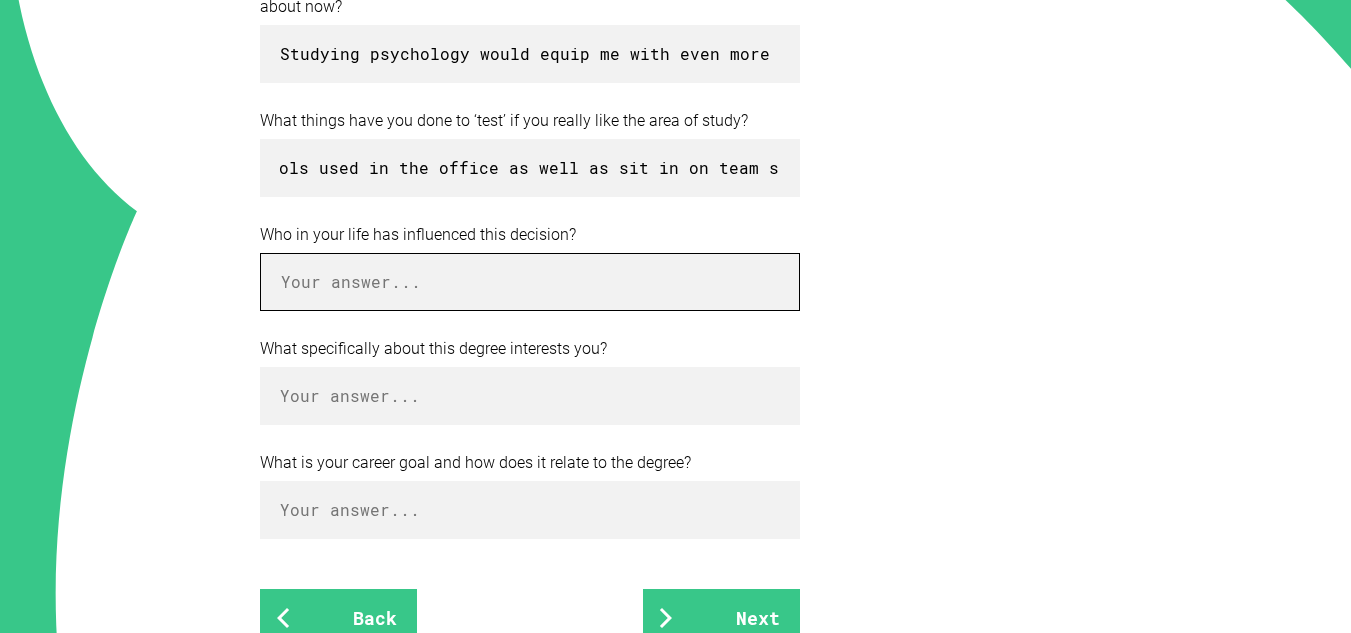 scroll, scrollTop: 0, scrollLeft: 0, axis: both 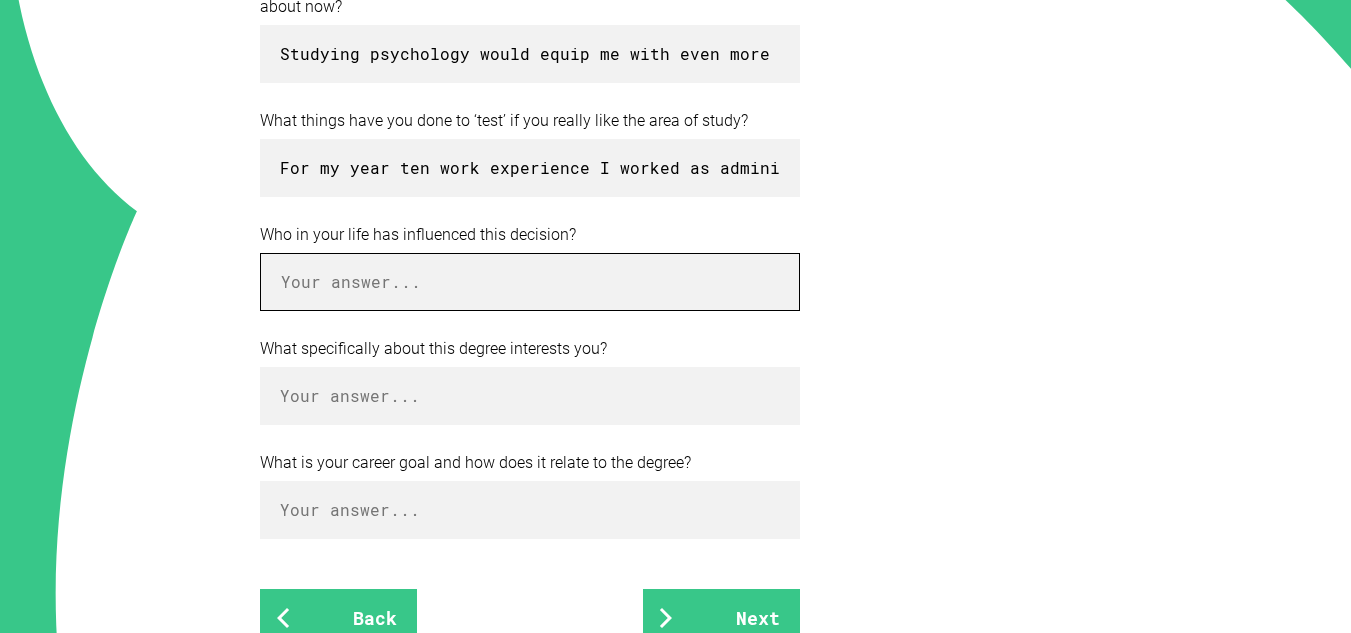 click at bounding box center [530, 282] 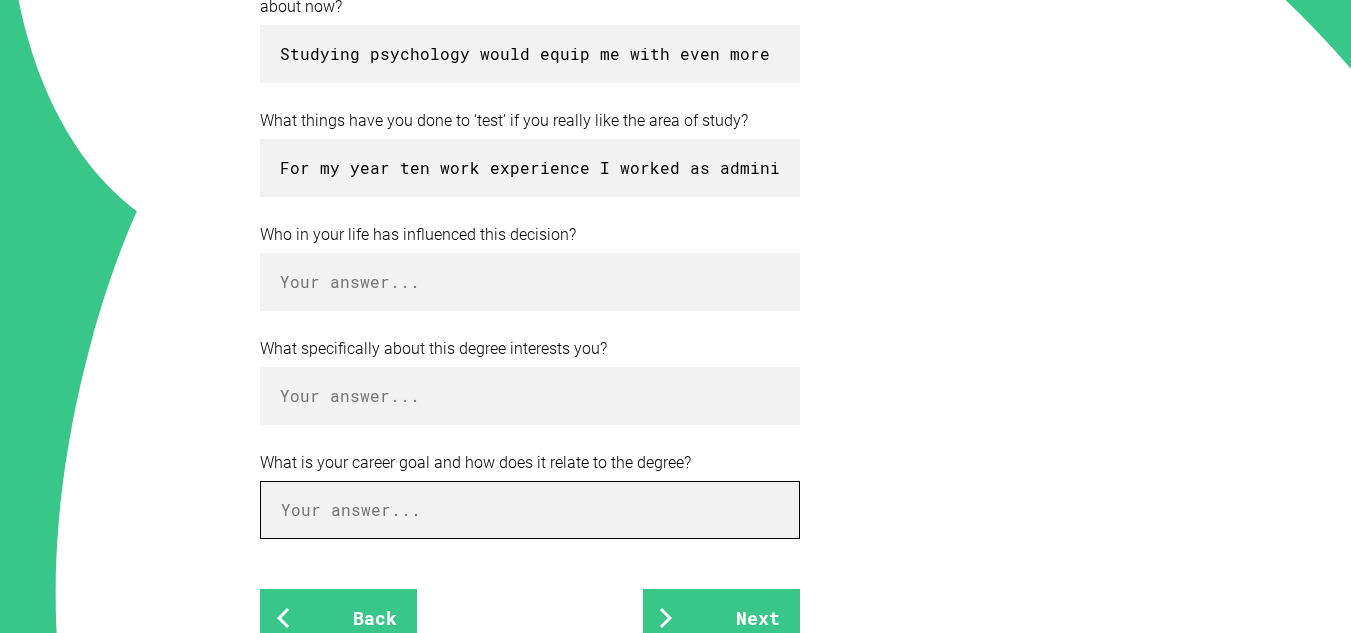 click at bounding box center (530, 510) 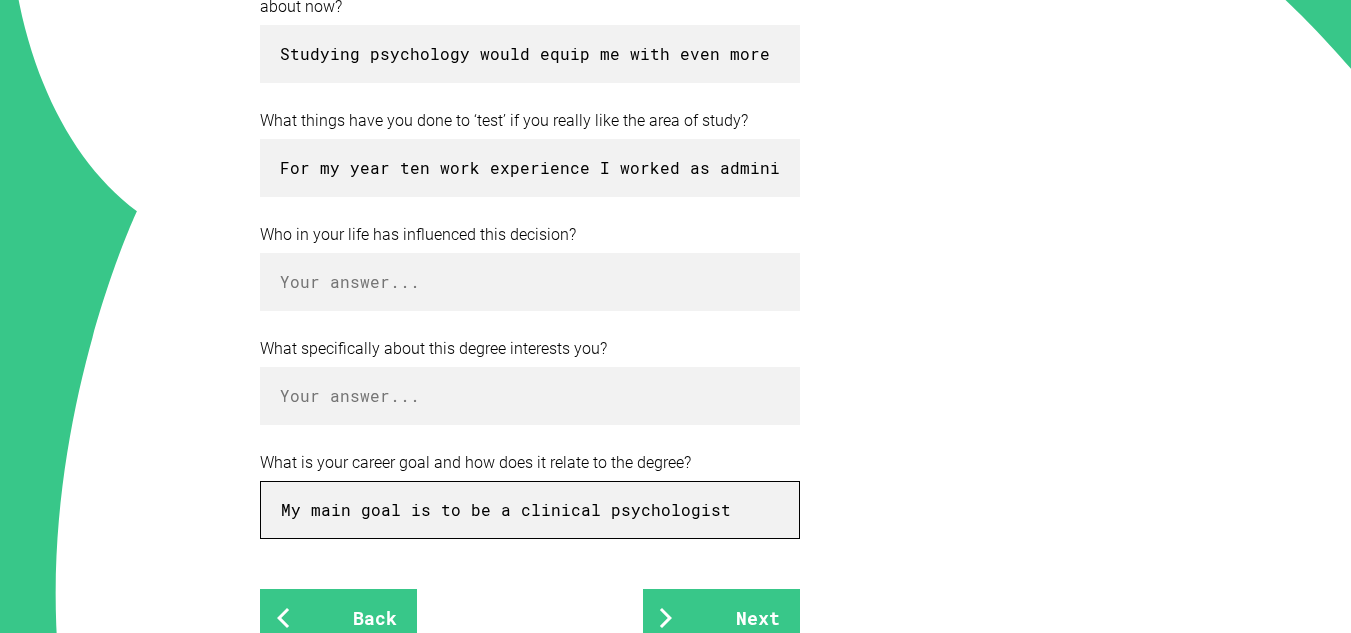 type on "My main goal is to be a clinical psychologist" 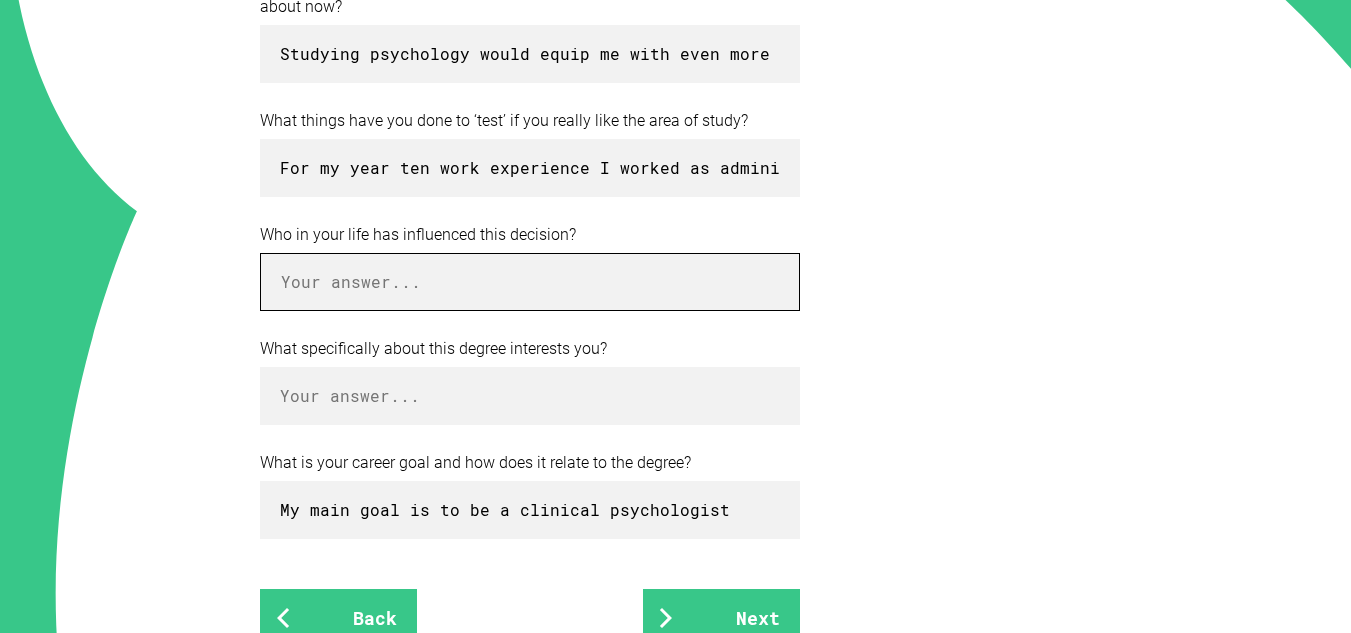click at bounding box center [530, 282] 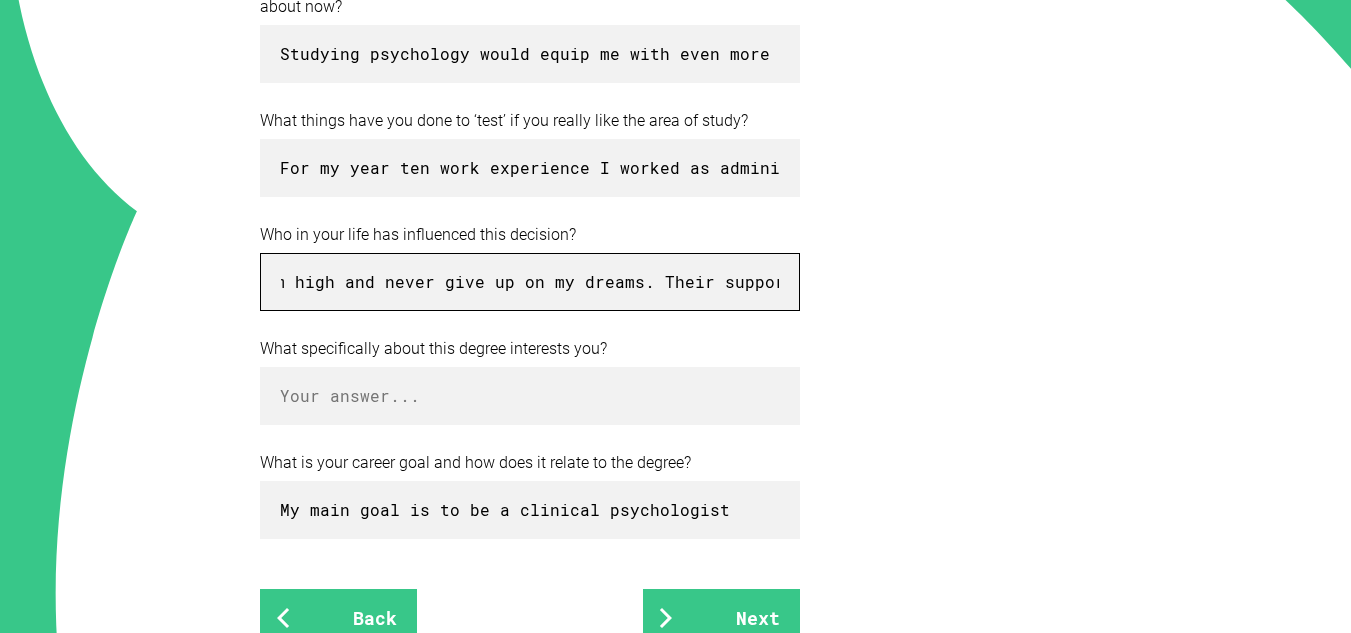 scroll, scrollTop: 0, scrollLeft: 846, axis: horizontal 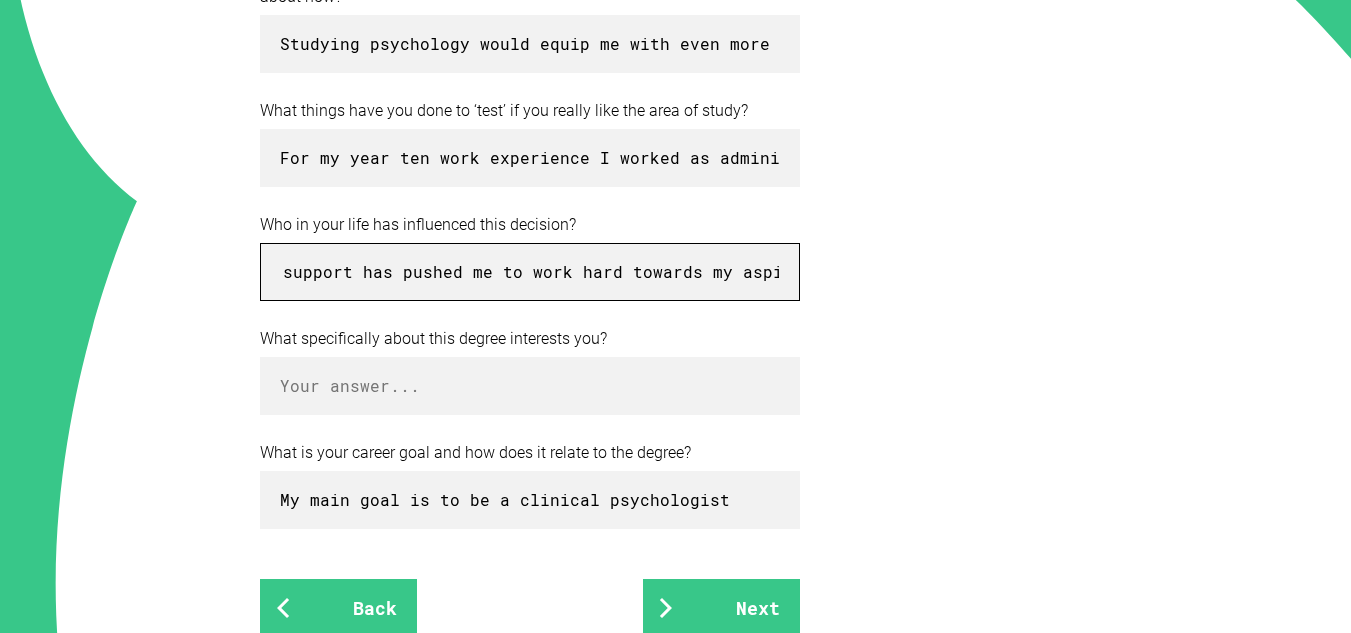 type on "My family has always been part of my support structure and have encouraged me to aim high and never give up on my dreams. Their support has pushed me to work hard towards my aspirations" 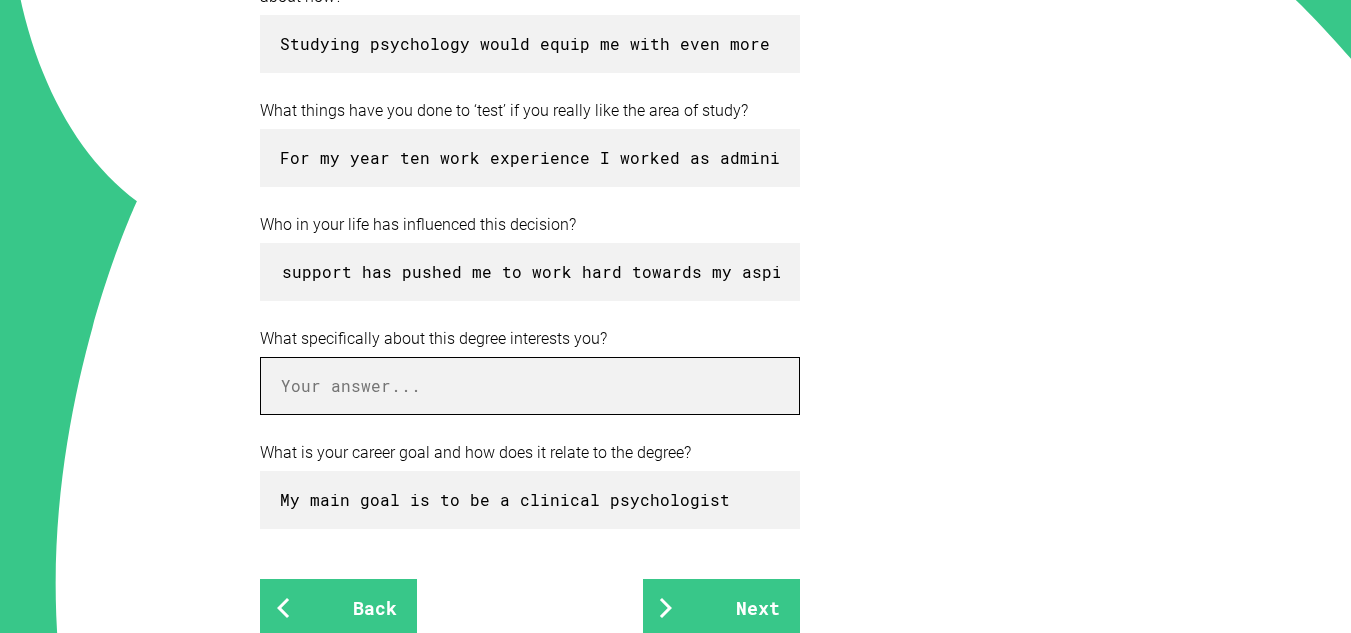 scroll, scrollTop: 0, scrollLeft: 0, axis: both 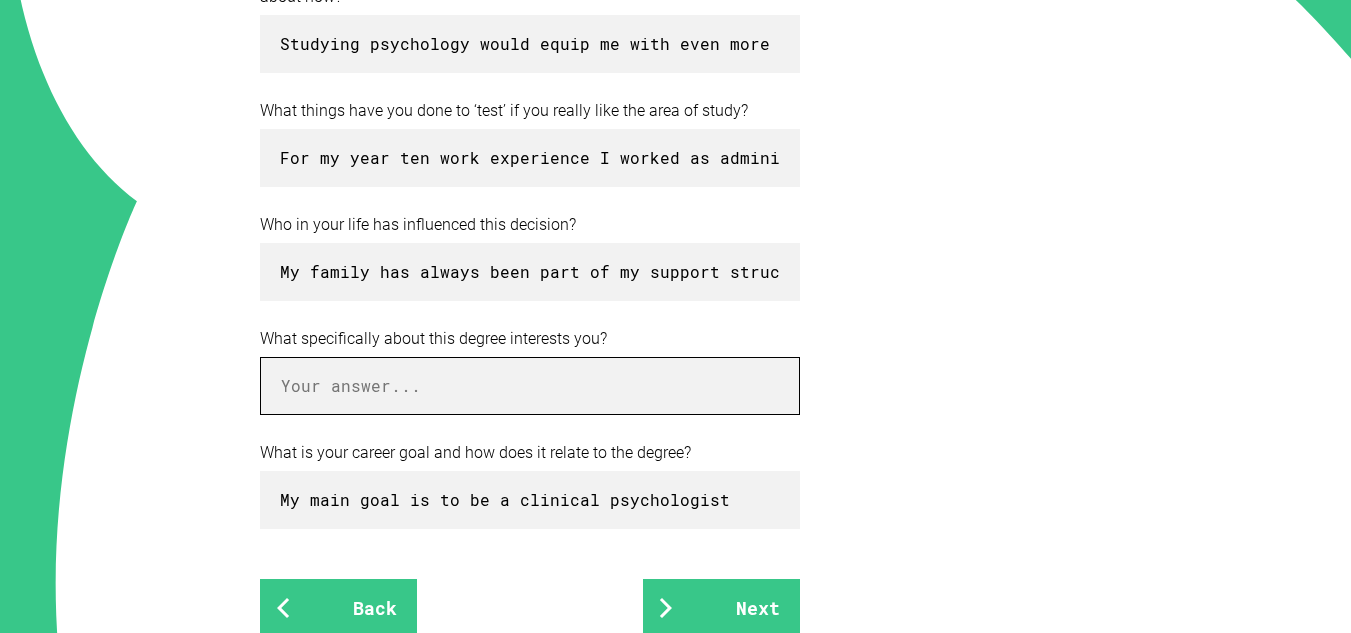 click at bounding box center [530, 386] 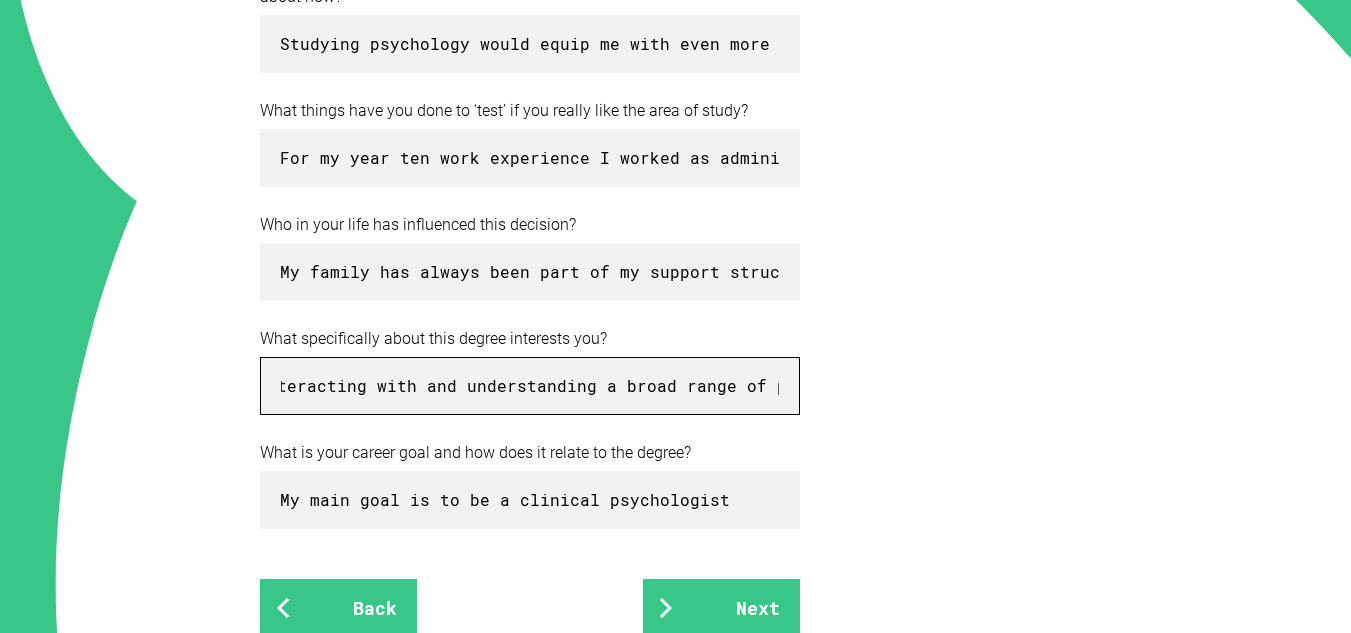 scroll, scrollTop: 0, scrollLeft: 903, axis: horizontal 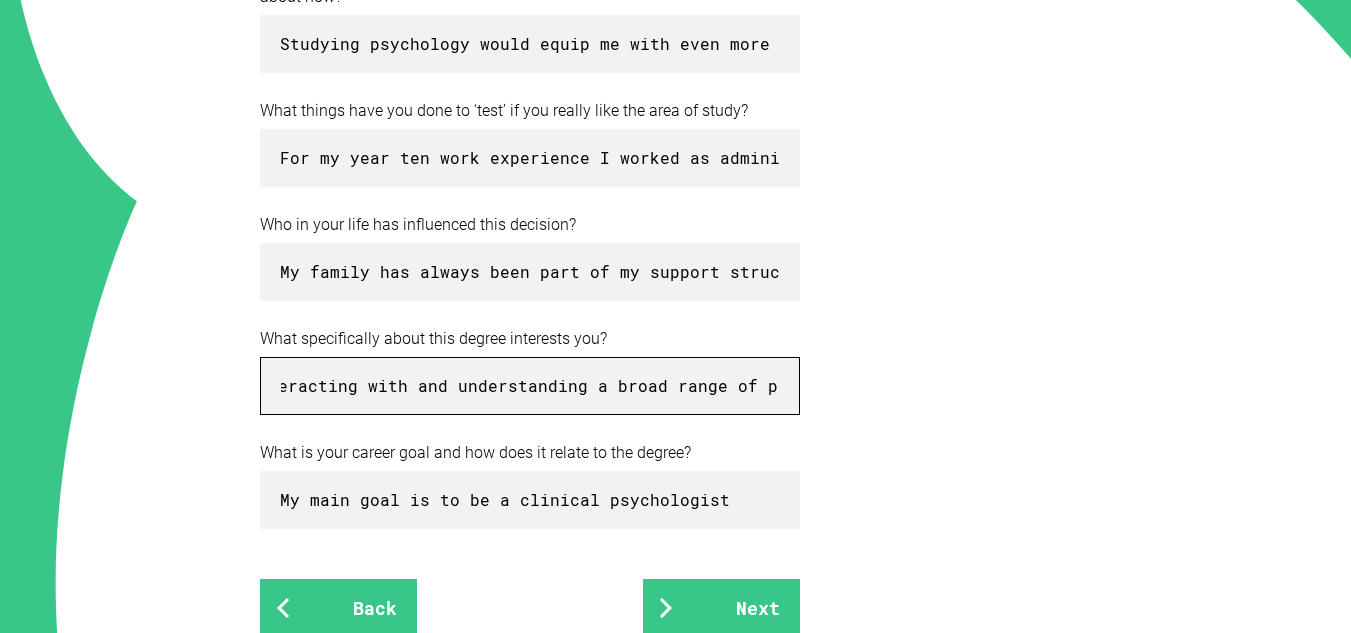 type on "Understanding how the human brain works, unexplained phenomena and irregularities, and interacting with and understanding a broad range of people." 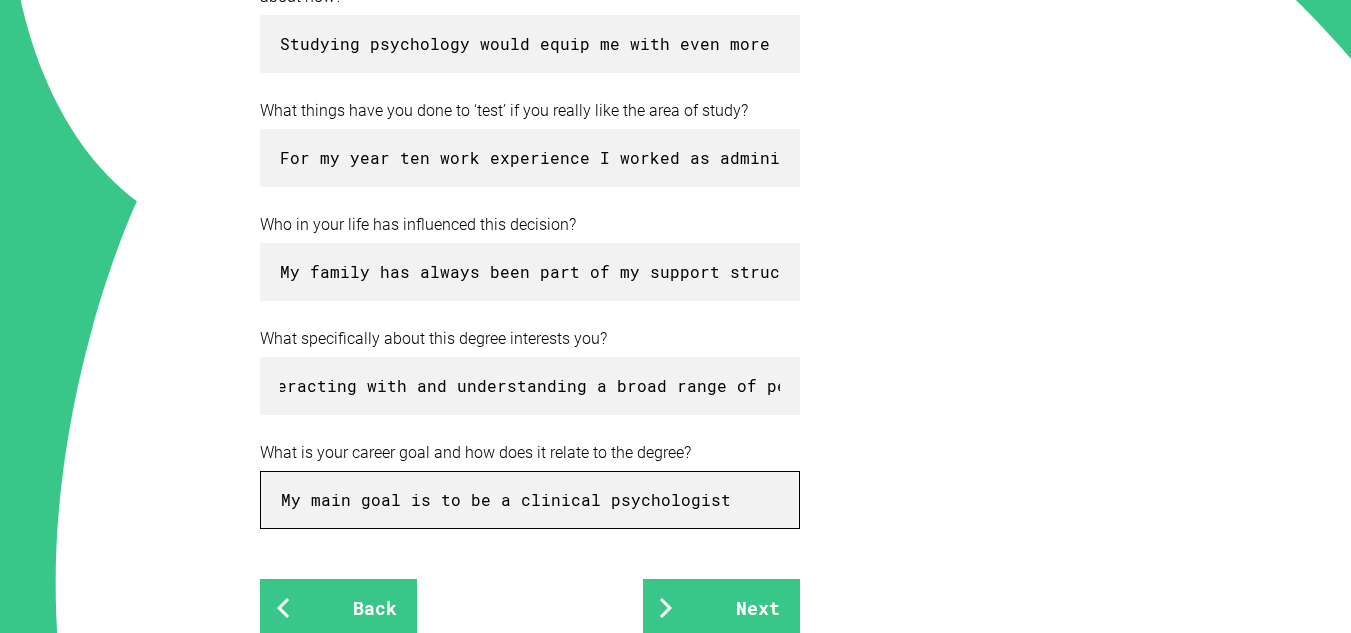 scroll, scrollTop: 0, scrollLeft: 0, axis: both 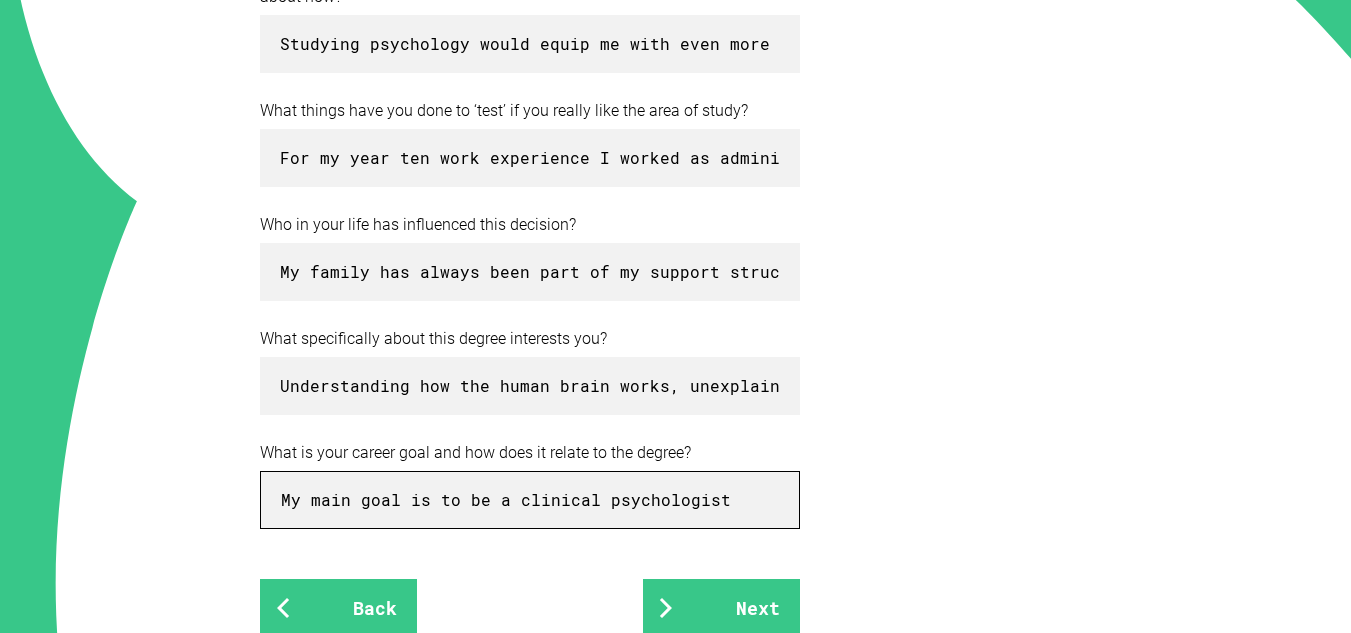 click on "My main goal is to be a clinical psychologist" at bounding box center [530, 500] 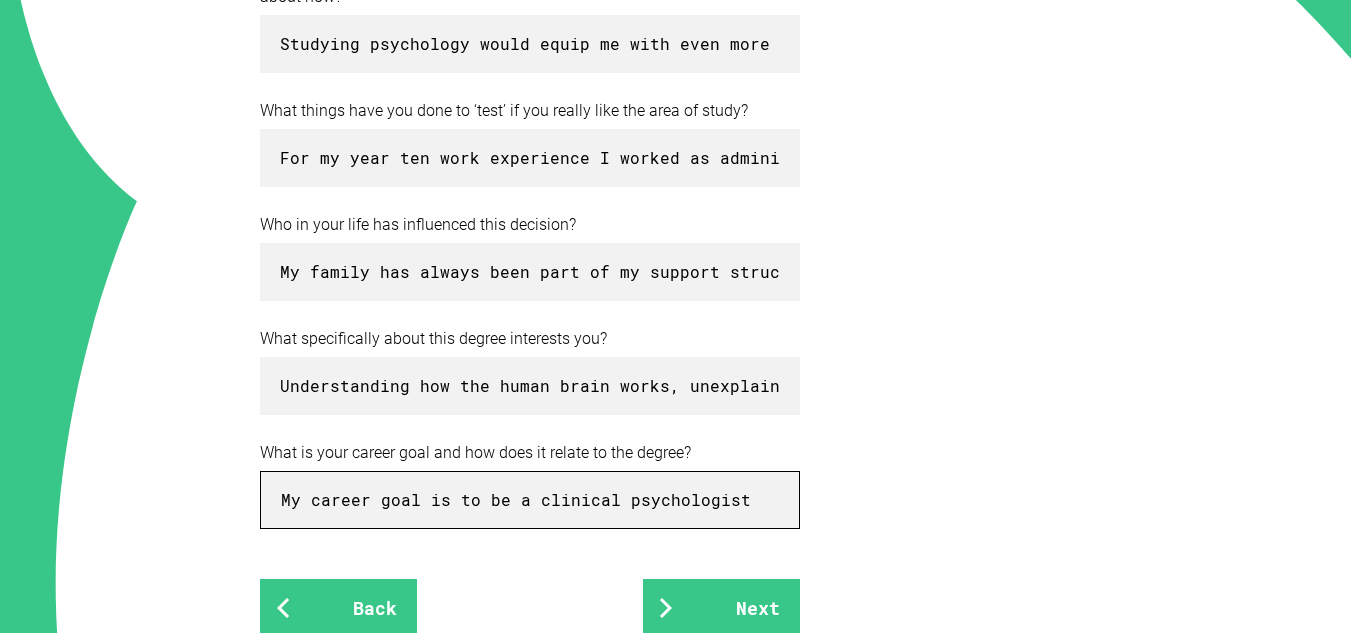 click on "My career goal is to be a clinical psychologist" at bounding box center (530, 500) 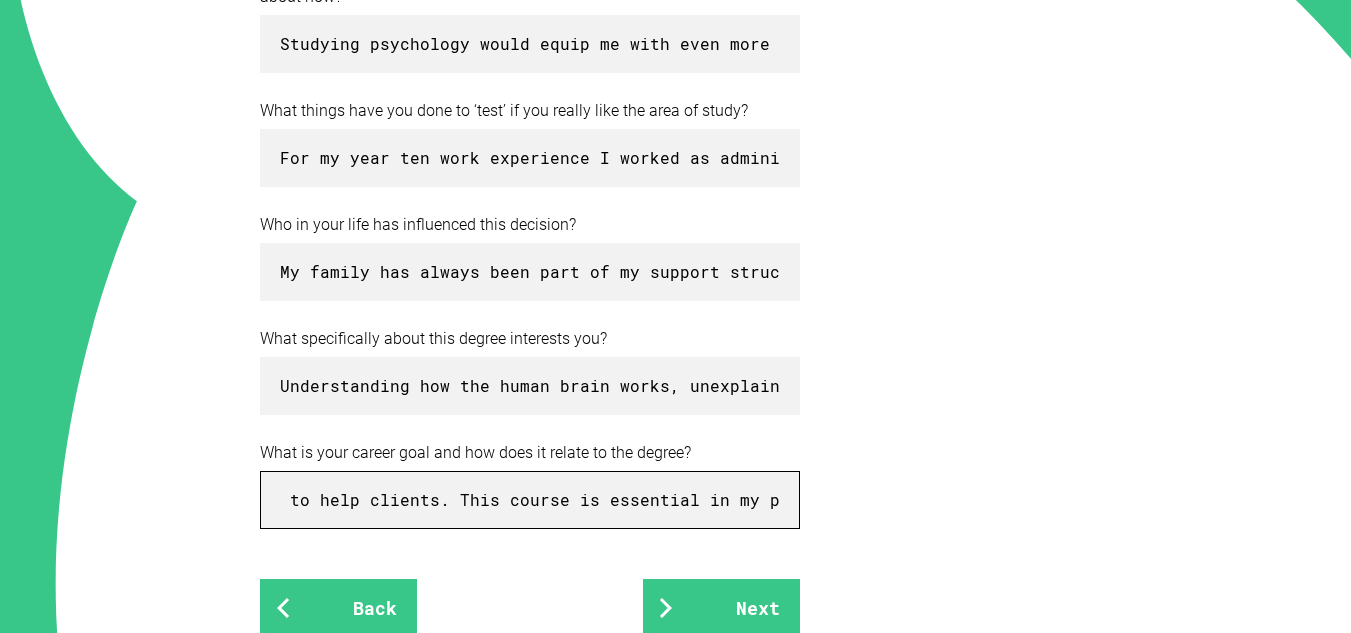 scroll, scrollTop: 0, scrollLeft: 490, axis: horizontal 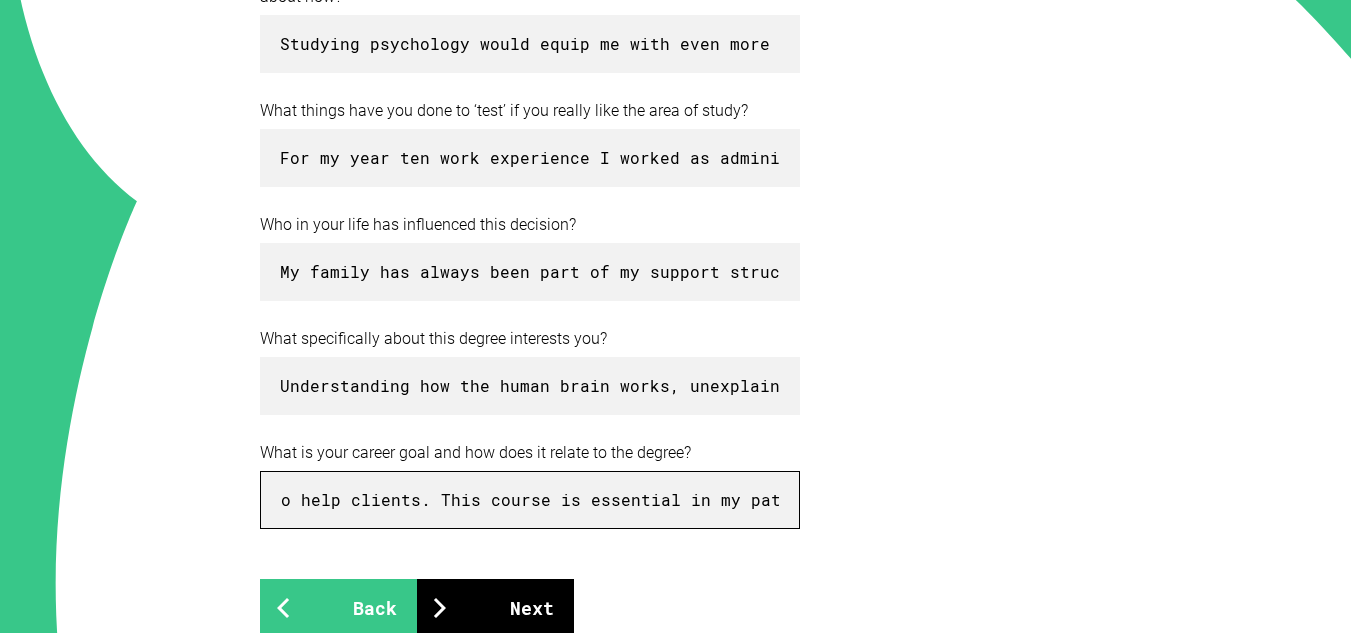 type on "My career goal is to be a clinical psychologist to help clients. This course is essential in my pathway" 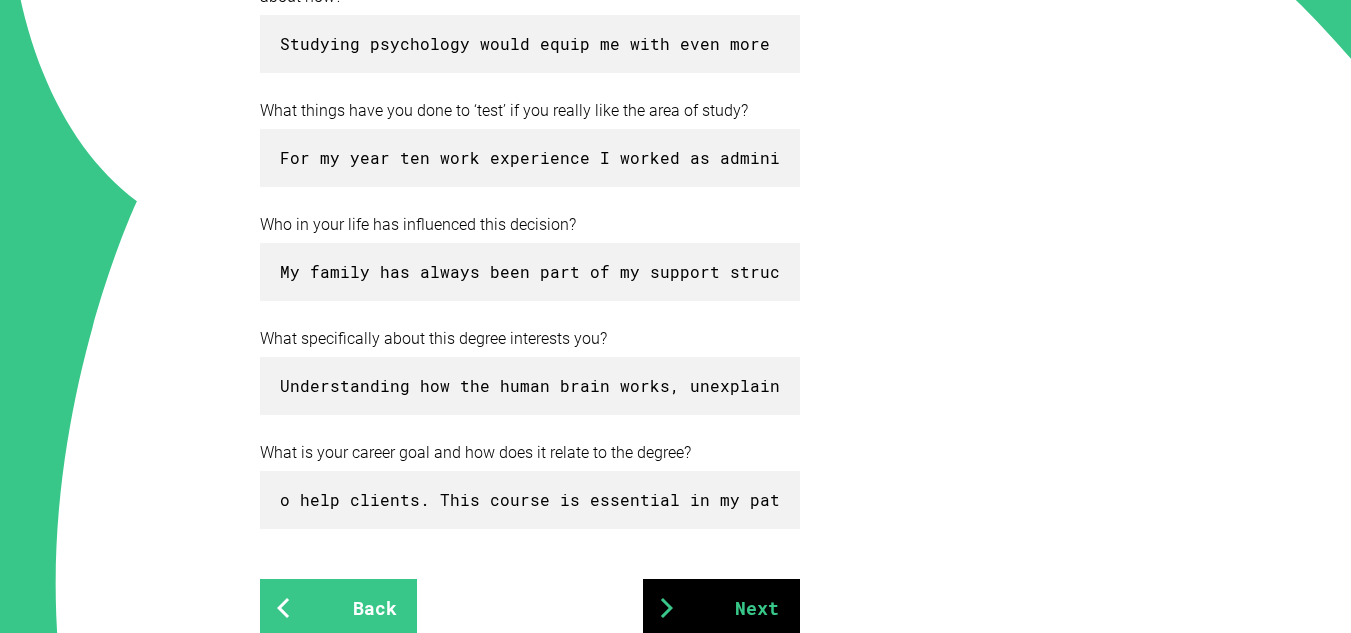 scroll, scrollTop: 0, scrollLeft: 0, axis: both 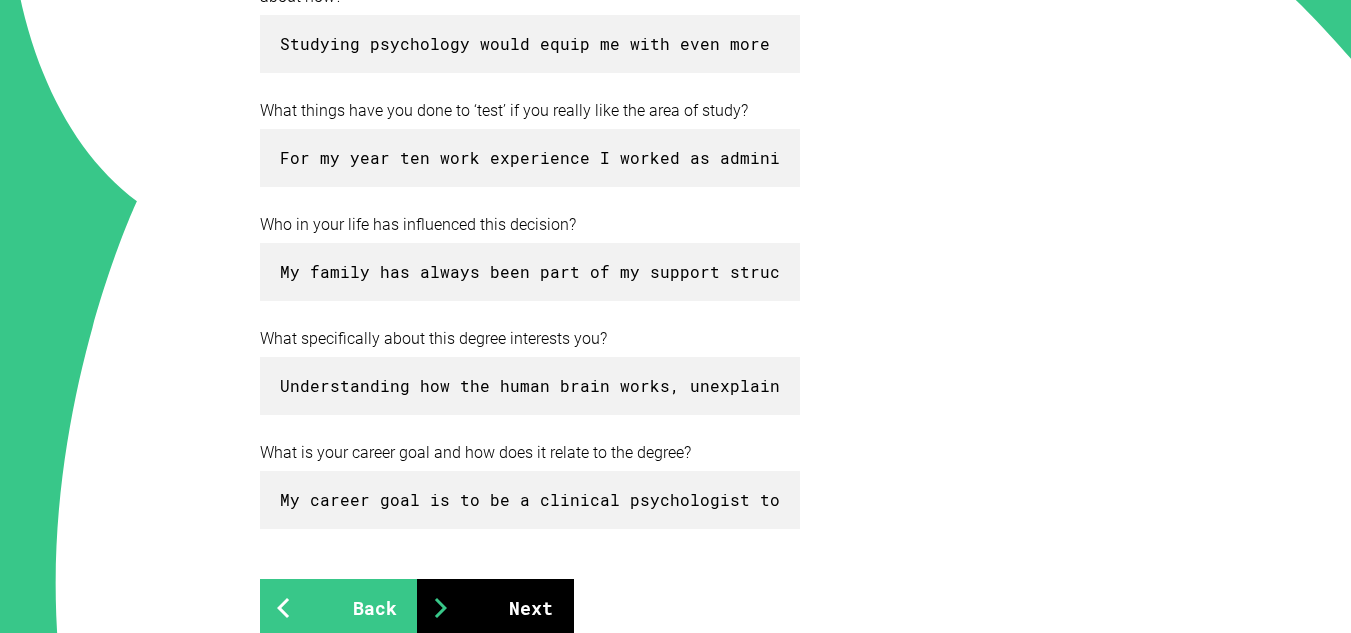 click on "Next" at bounding box center [495, 608] 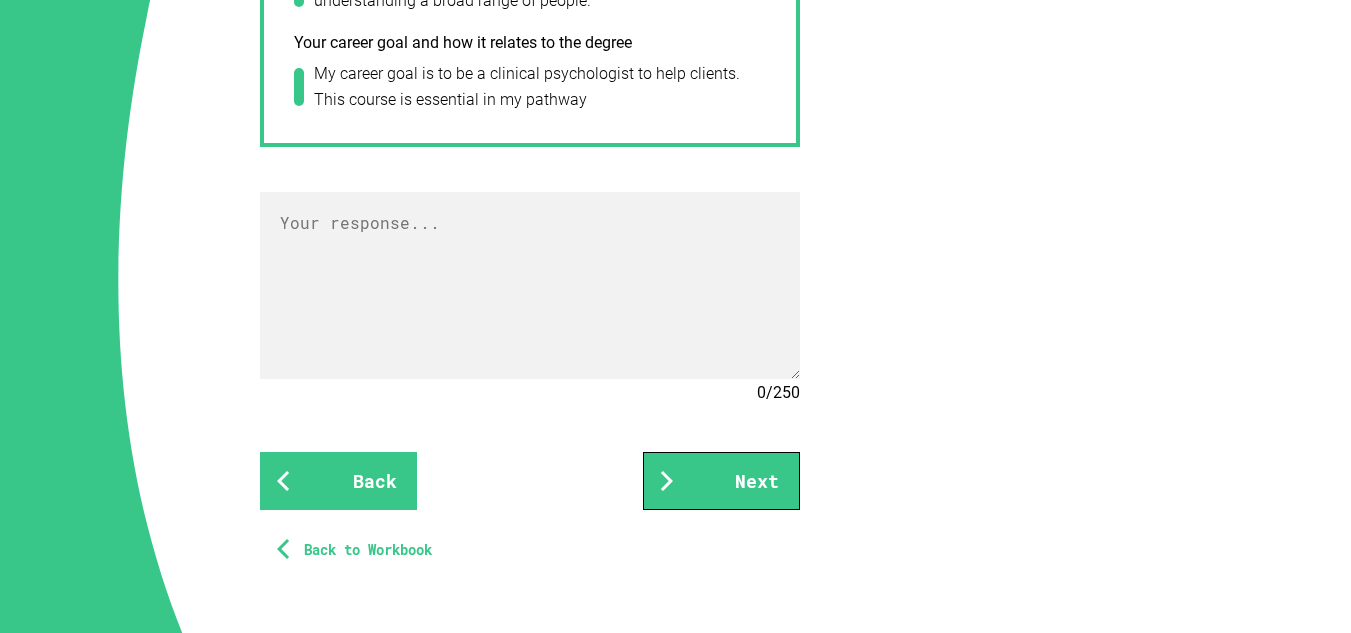 scroll, scrollTop: 1507, scrollLeft: 0, axis: vertical 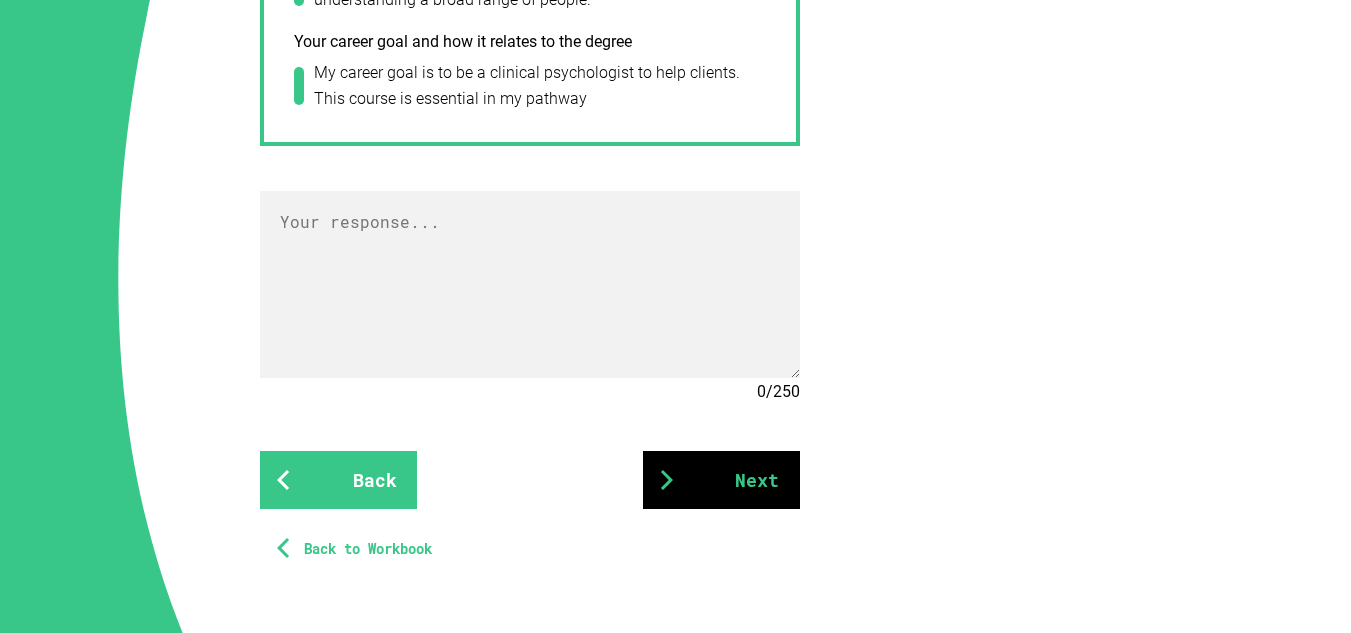 click on "Next" at bounding box center (721, 480) 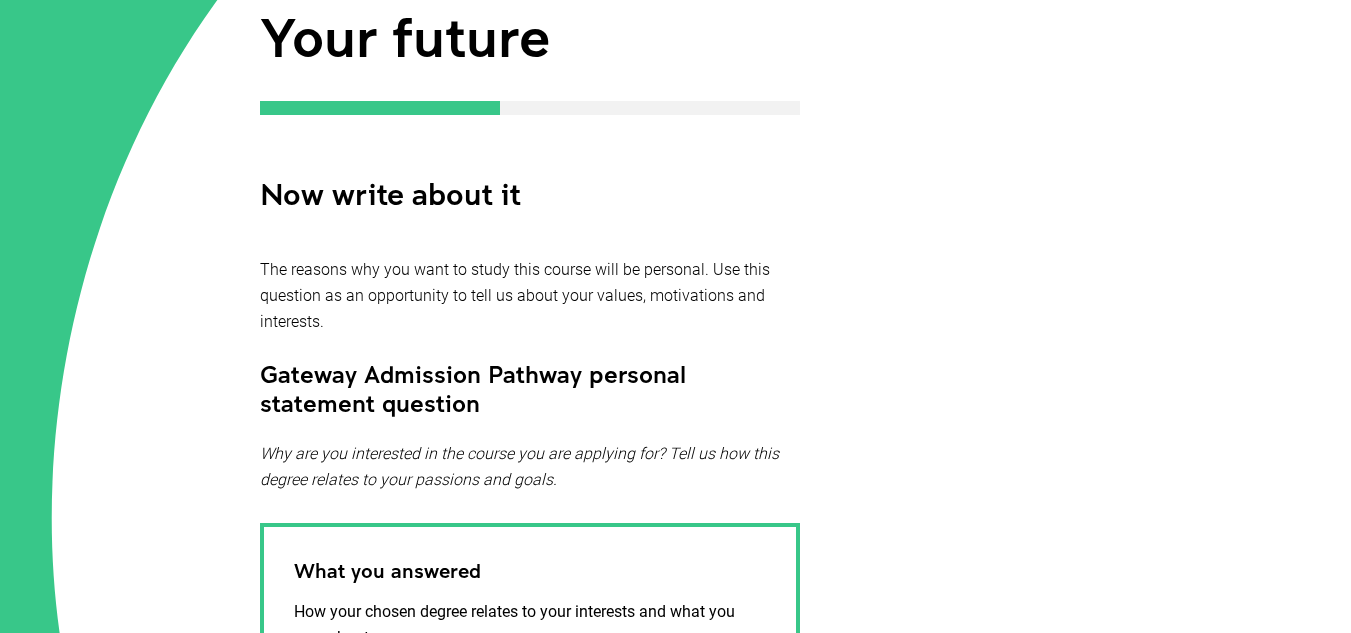 scroll, scrollTop: 0, scrollLeft: 0, axis: both 